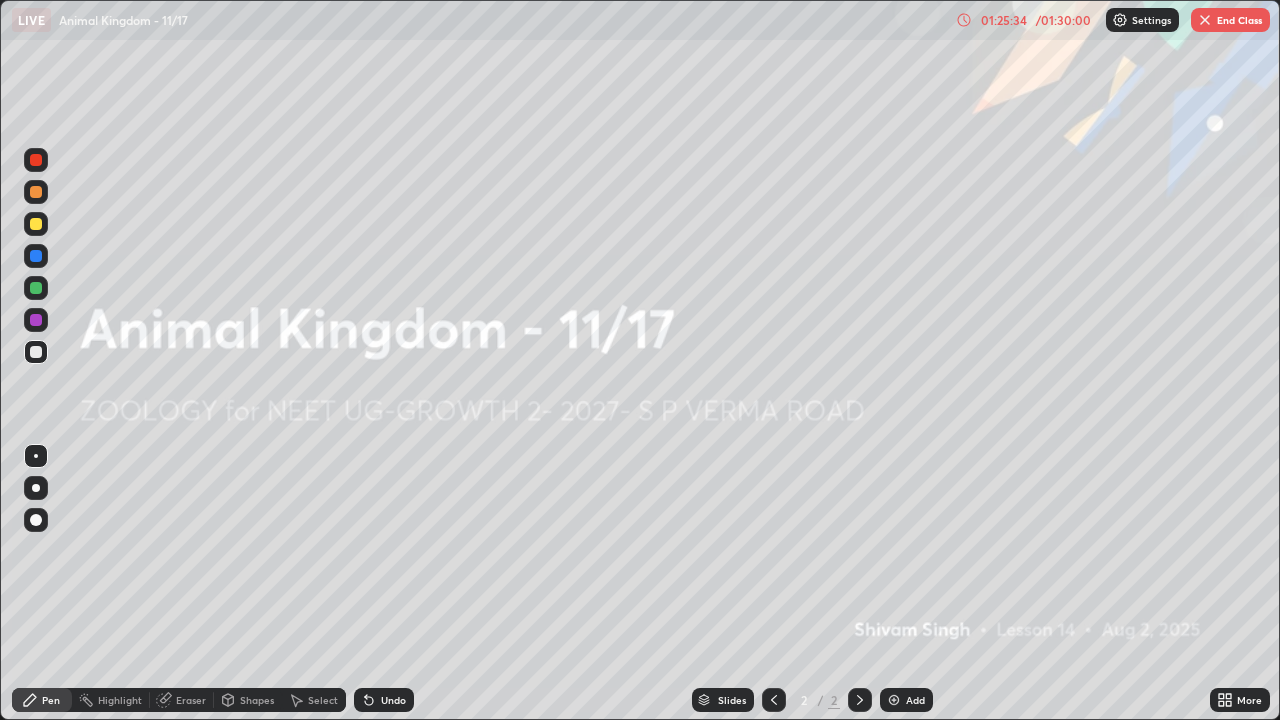 scroll, scrollTop: 0, scrollLeft: 0, axis: both 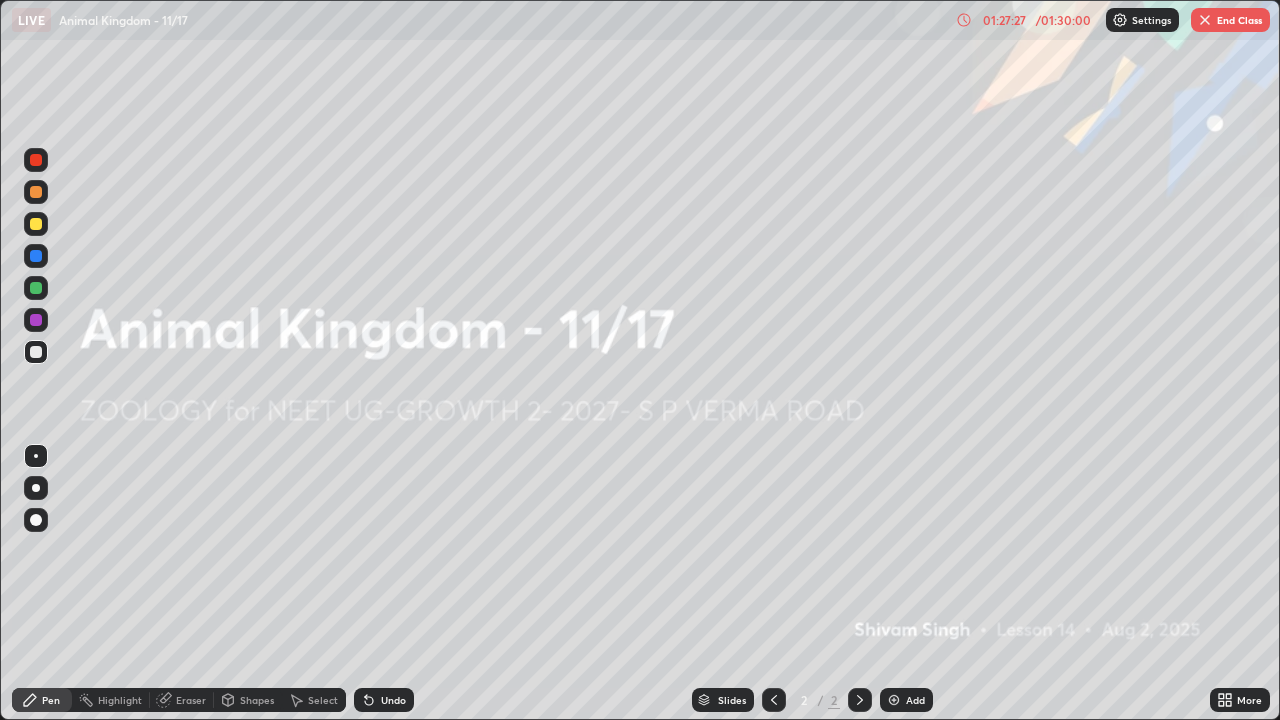click 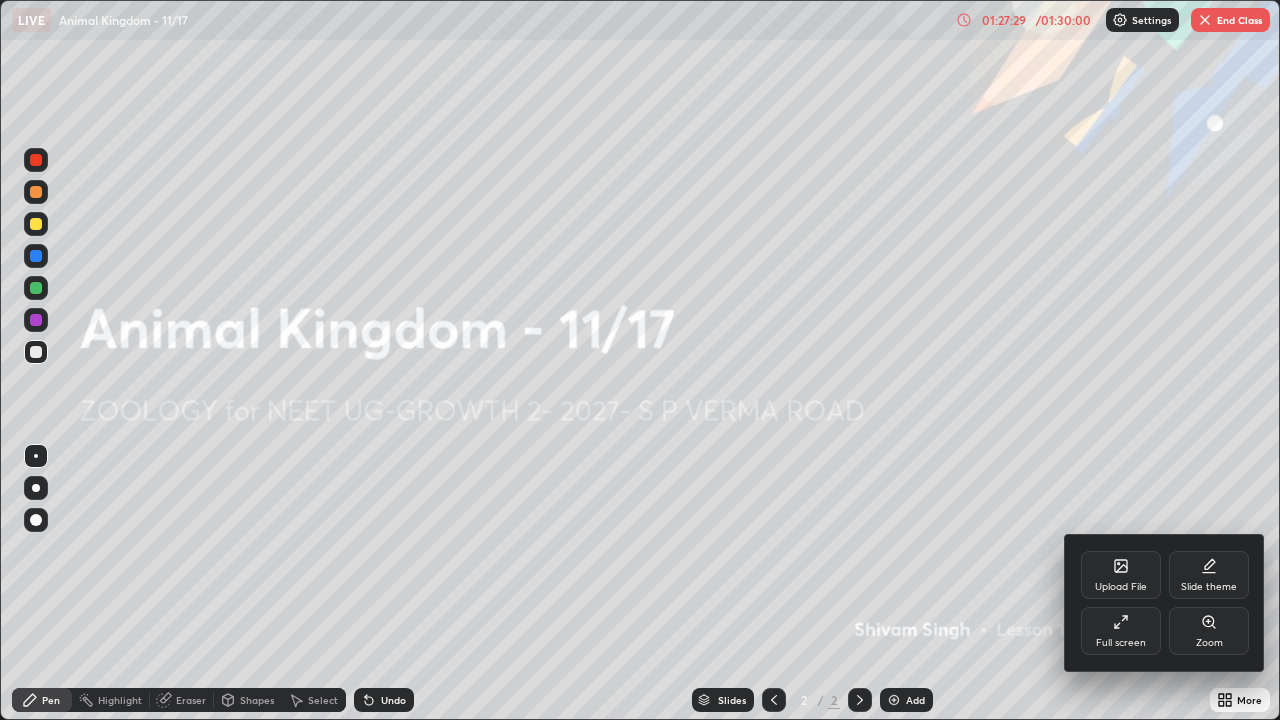 click on "Upload File" at bounding box center (1121, 575) 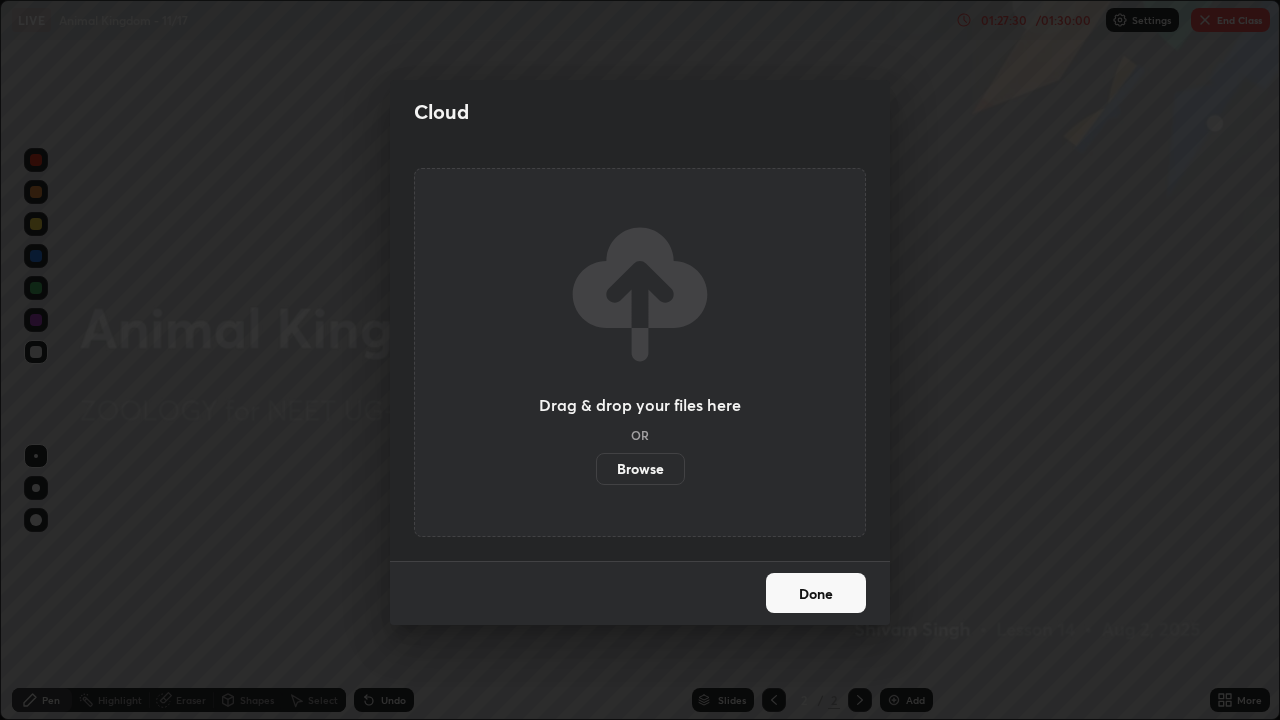 click on "Browse" at bounding box center [640, 469] 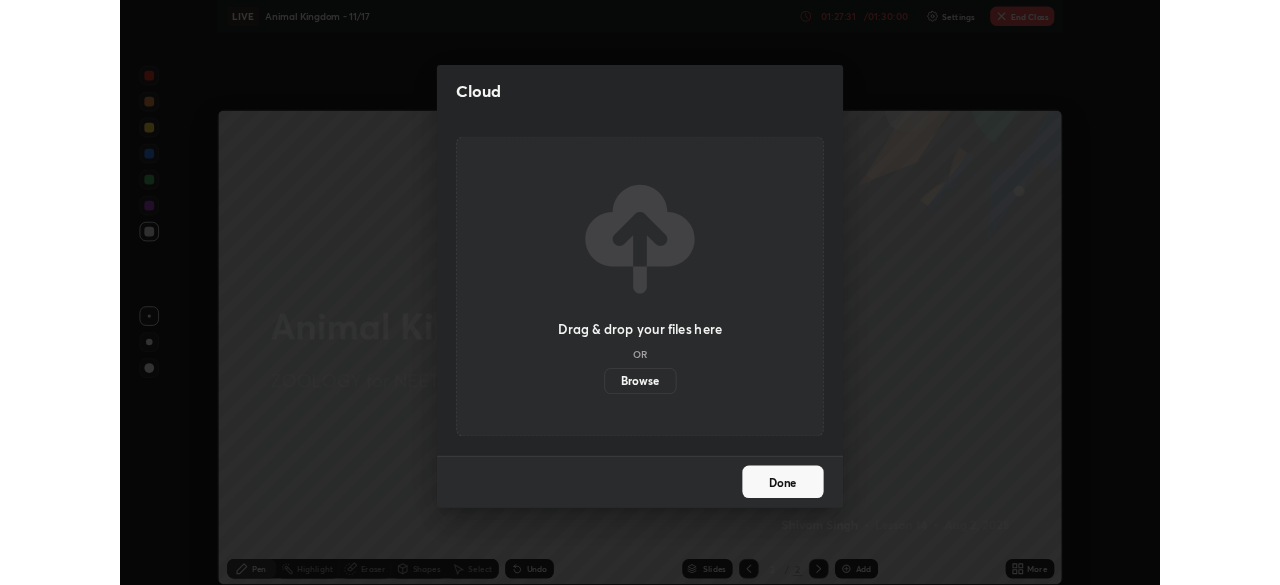scroll, scrollTop: 585, scrollLeft: 1280, axis: both 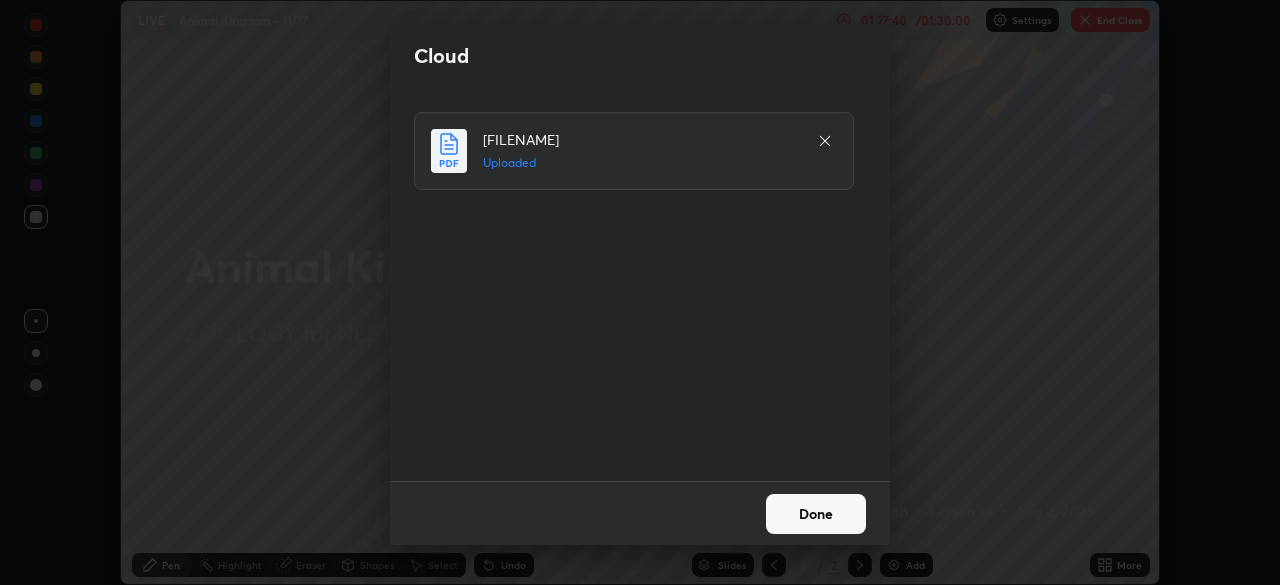 click on "Done" at bounding box center [816, 514] 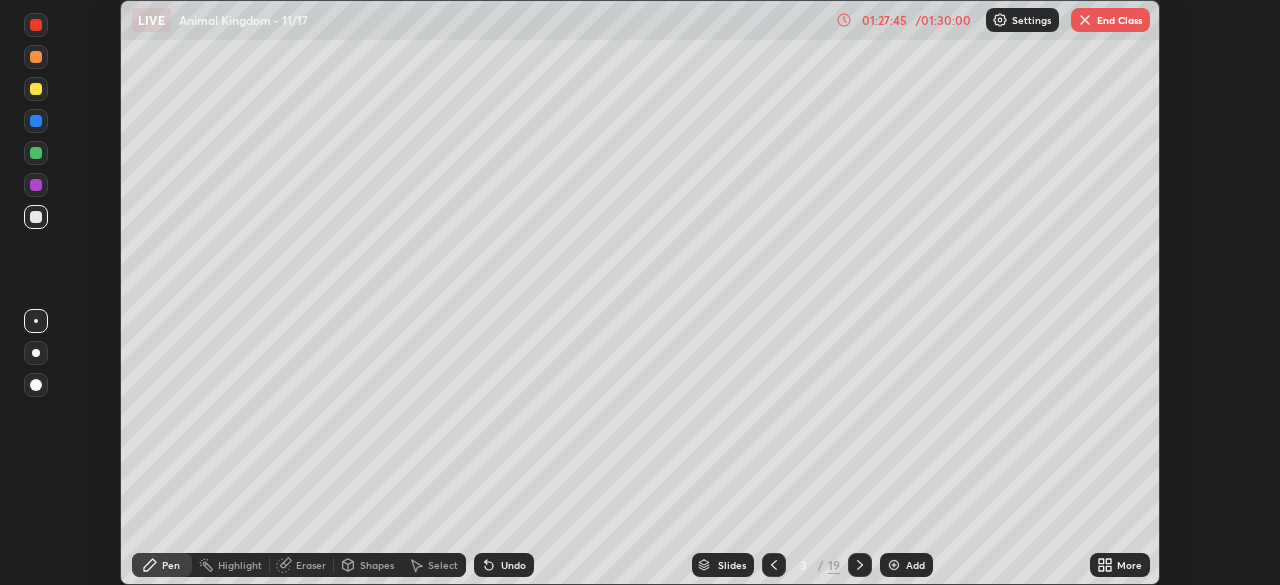 click 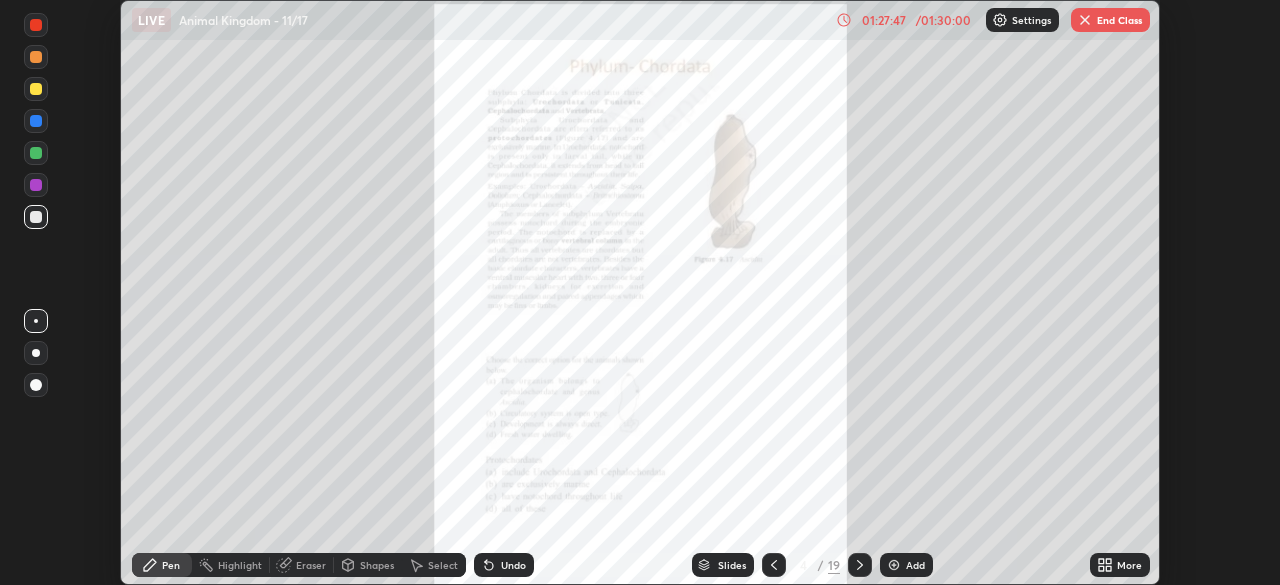 click 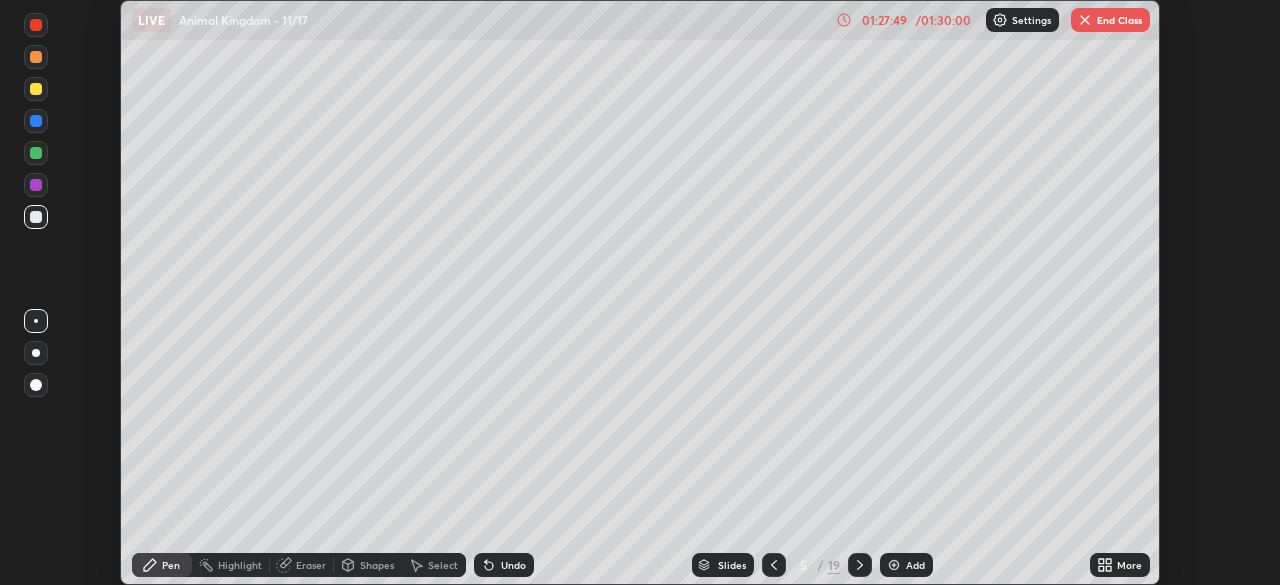 click 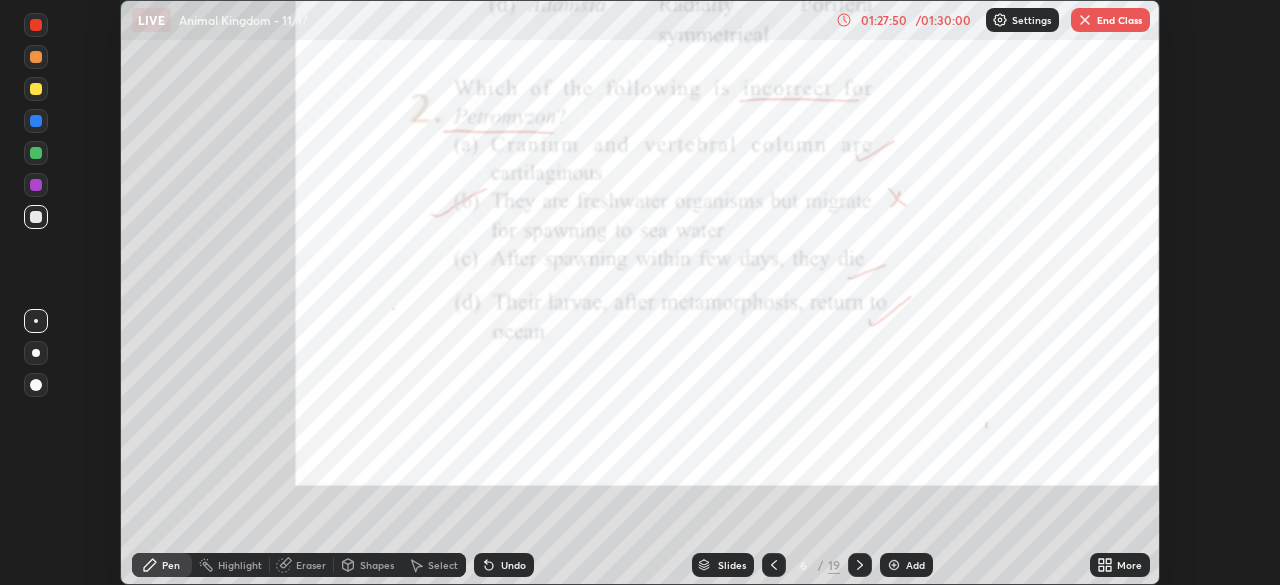 click 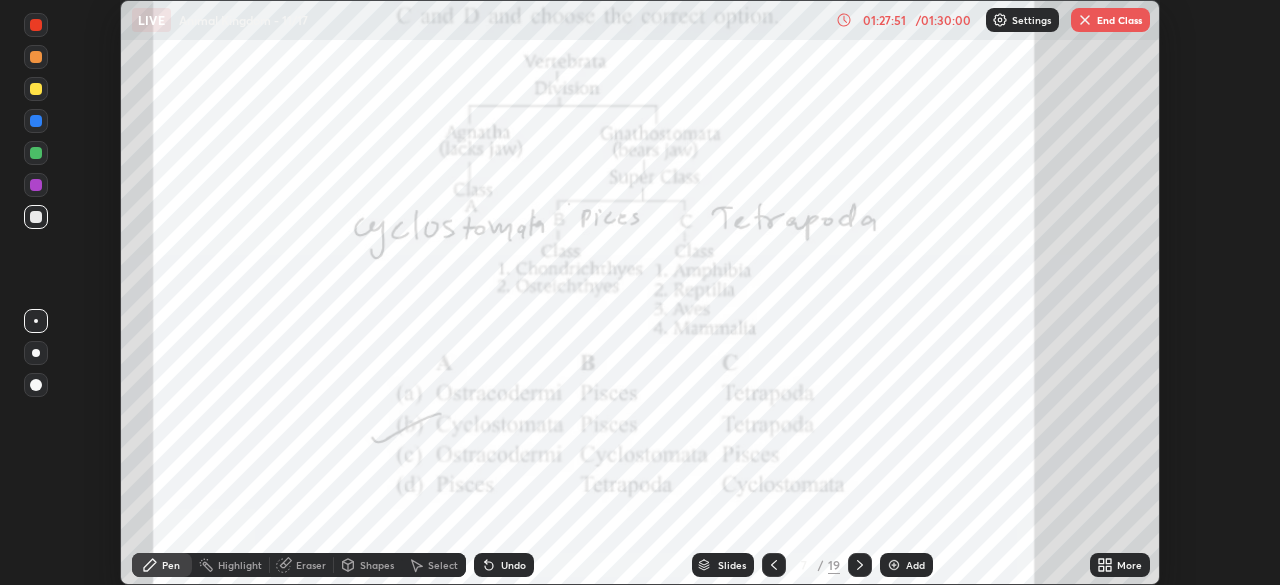 click 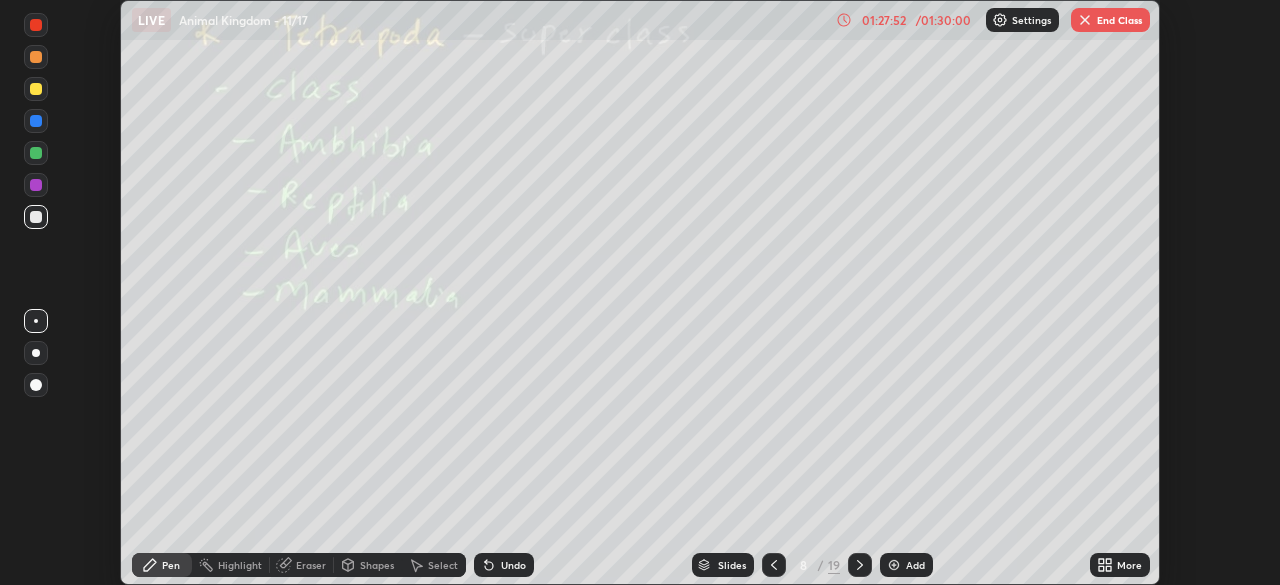 click 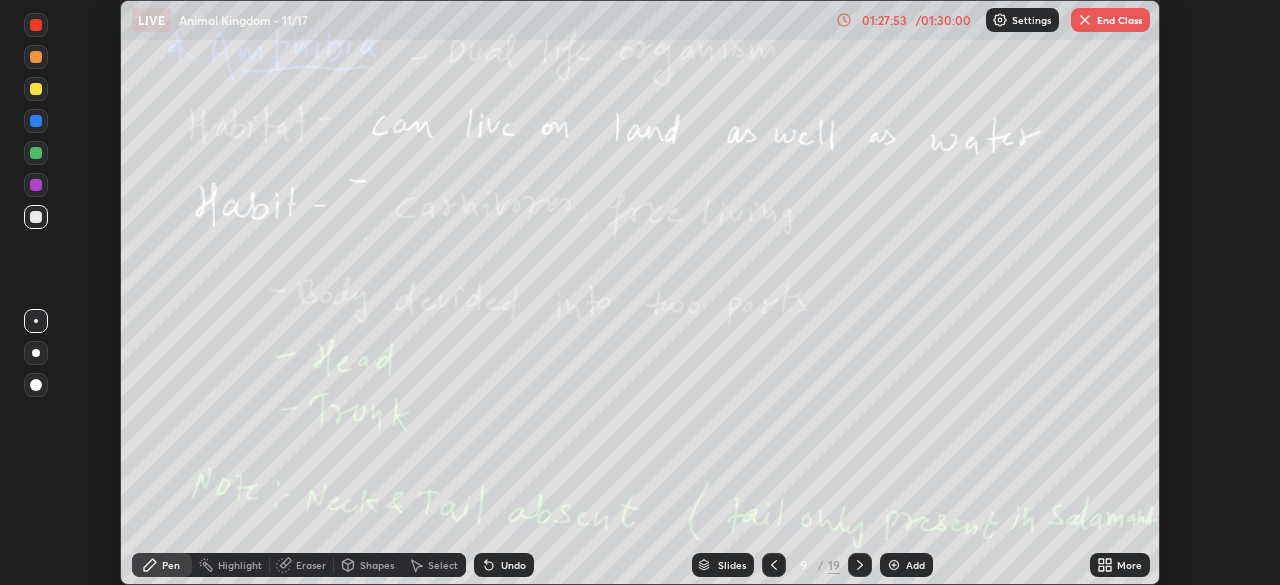 click 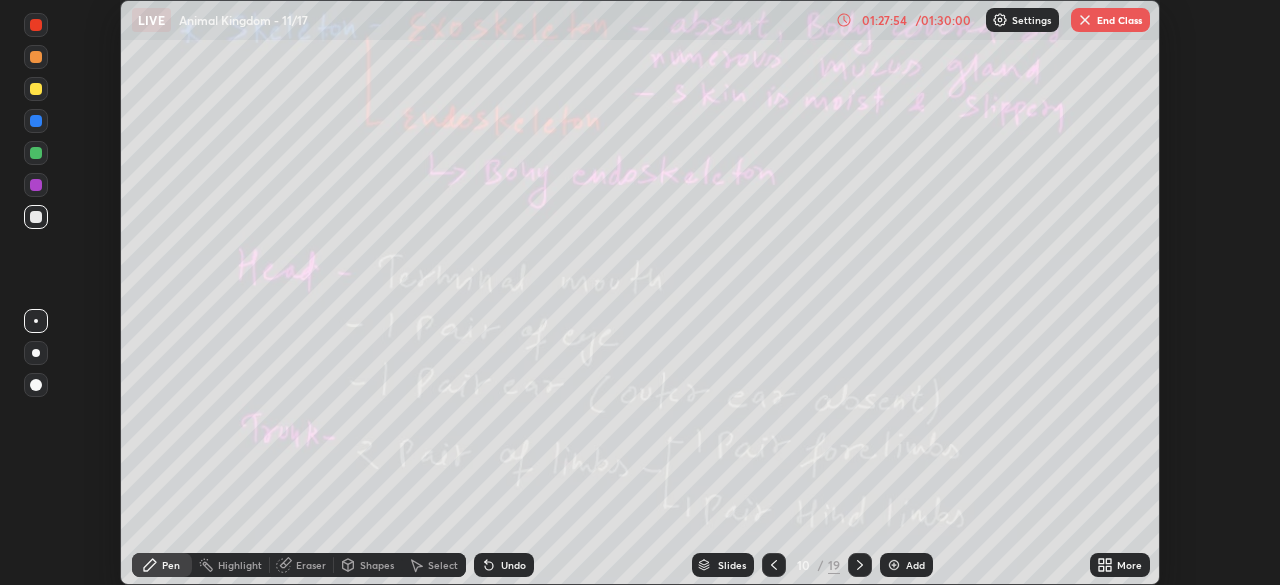 click 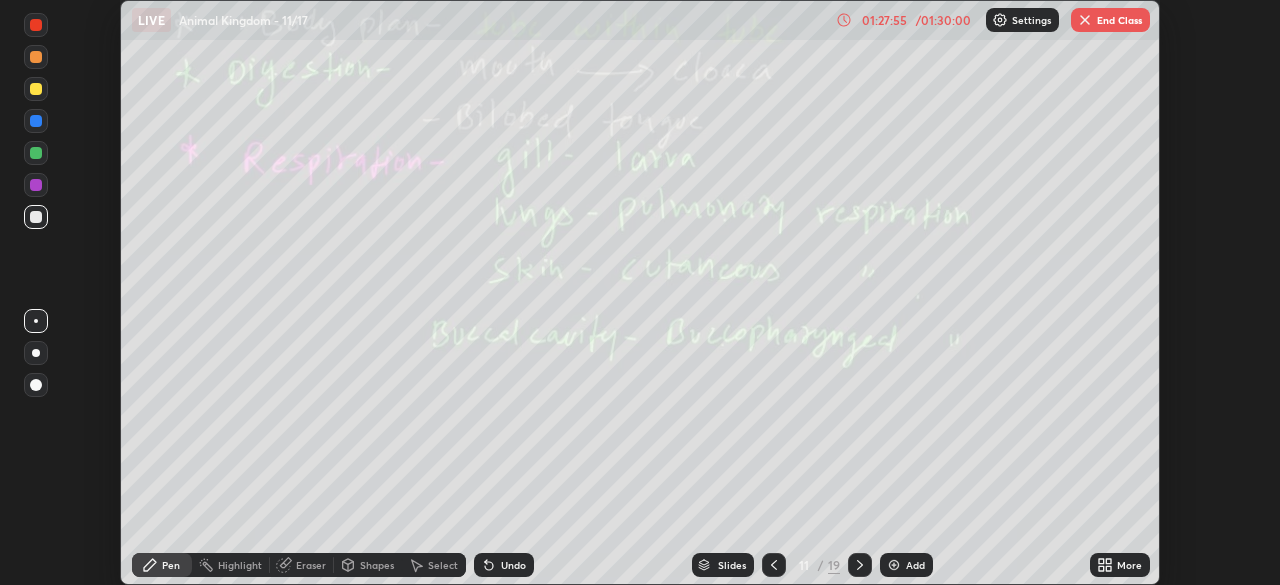 click 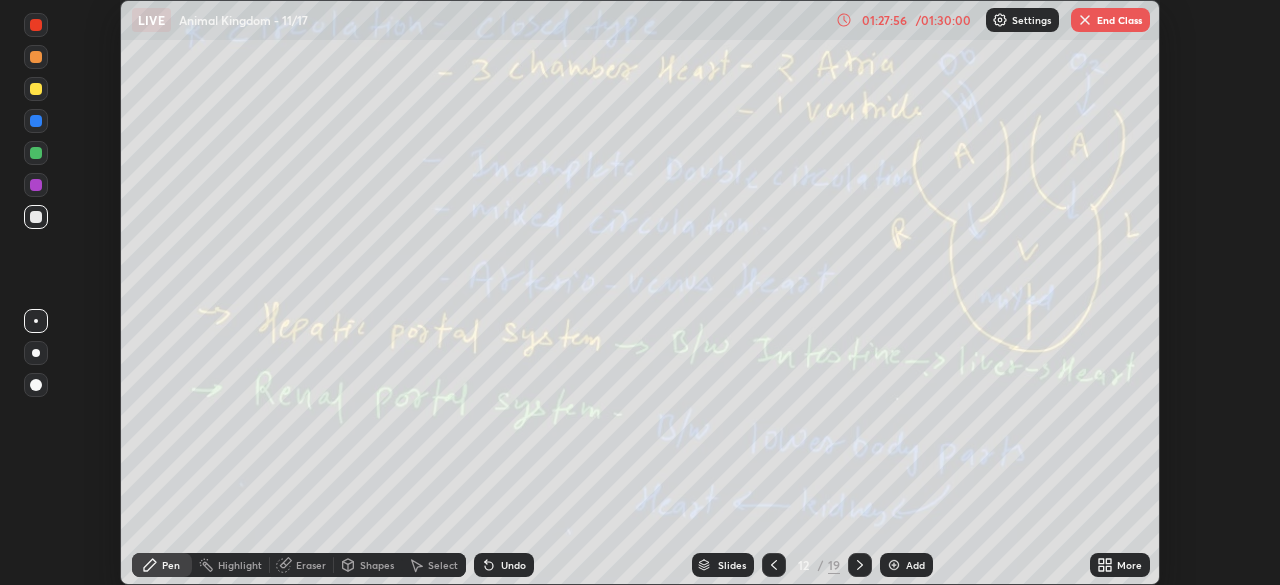 click 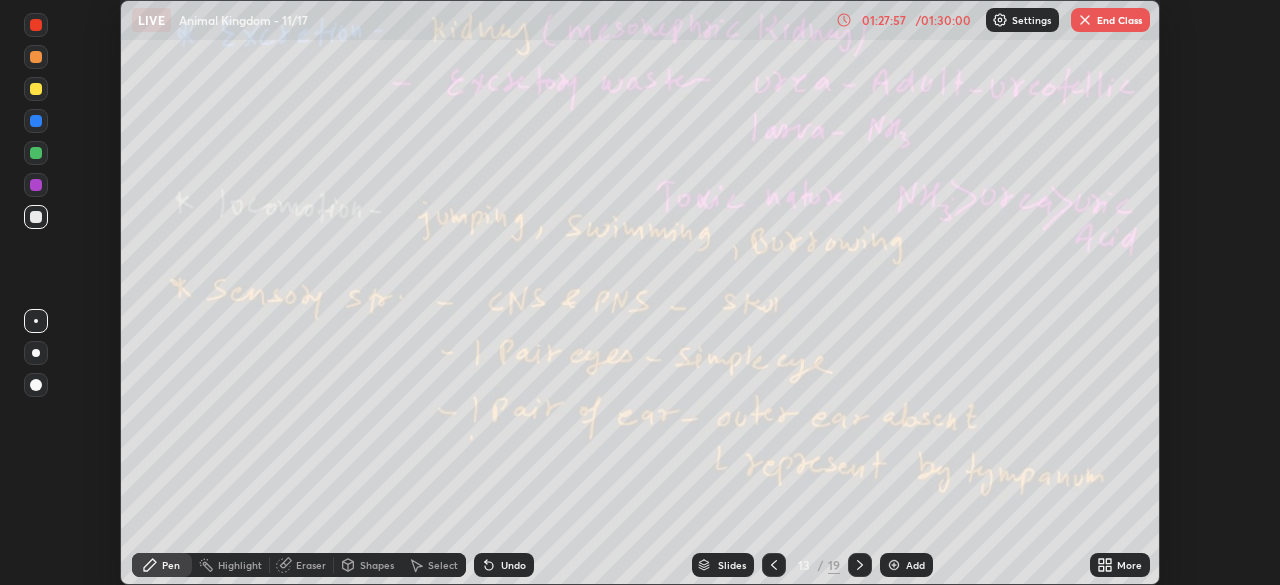 click 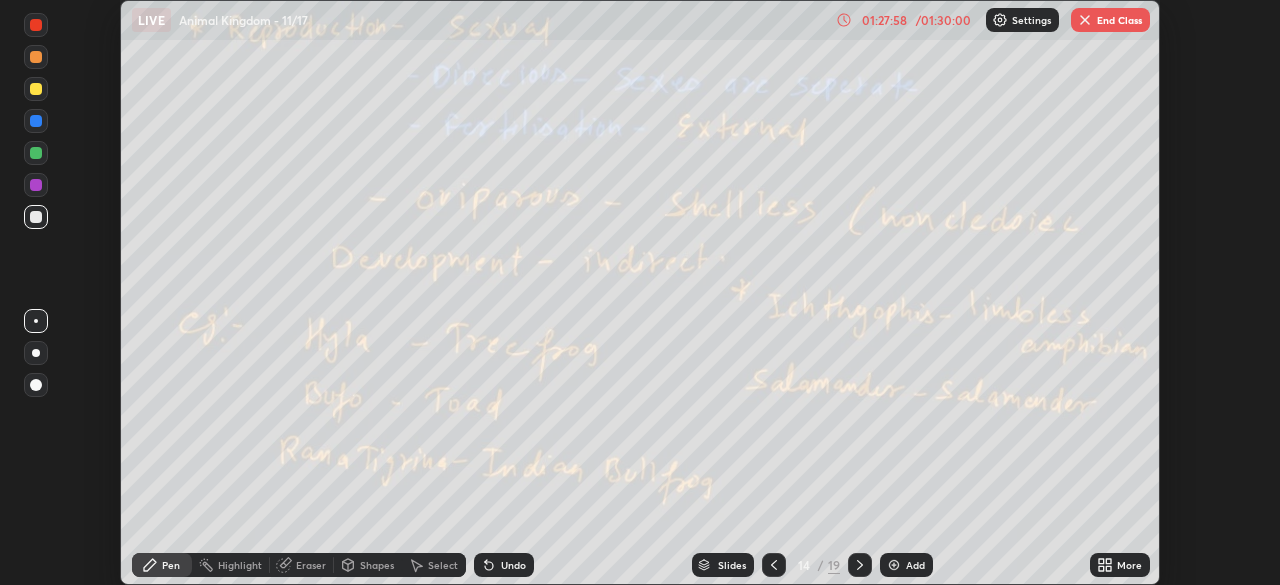click 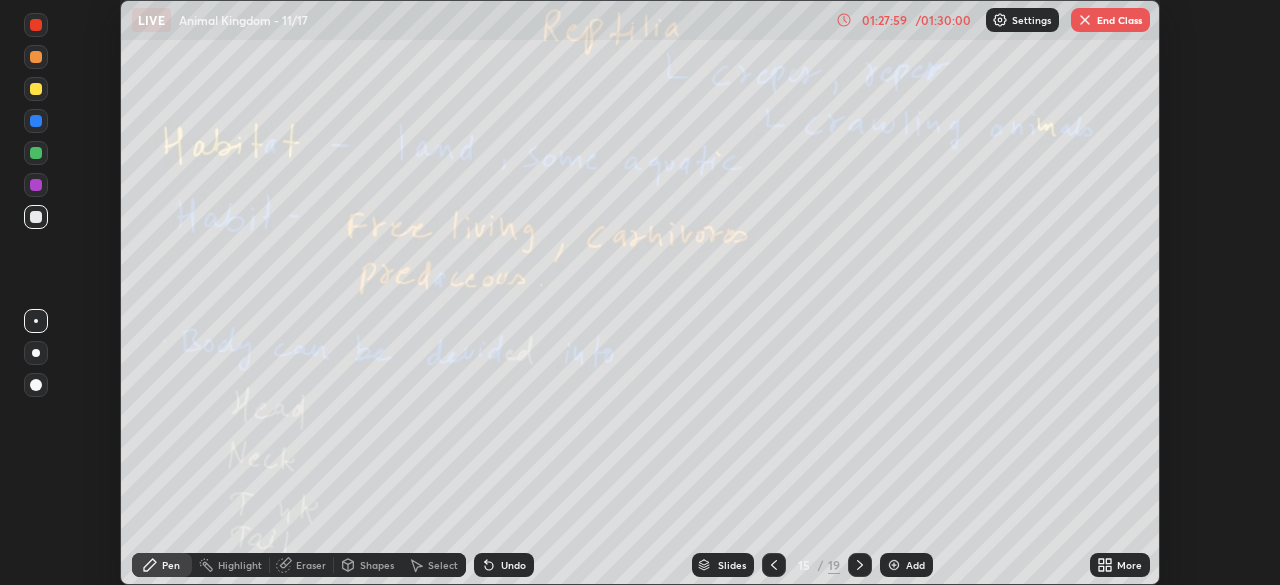 click 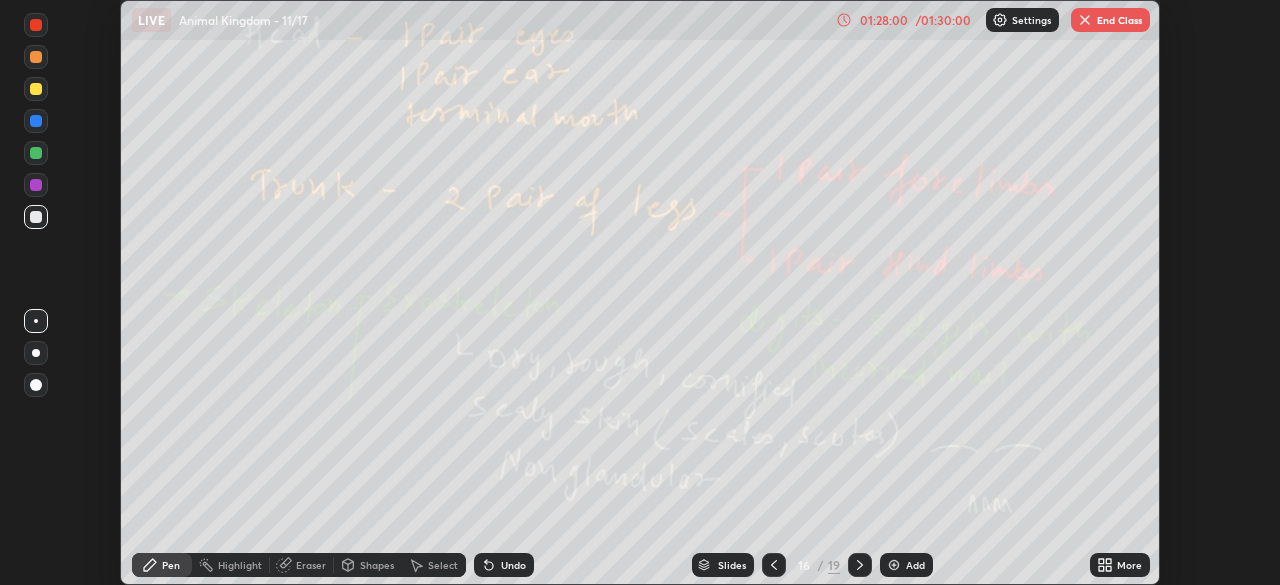 click 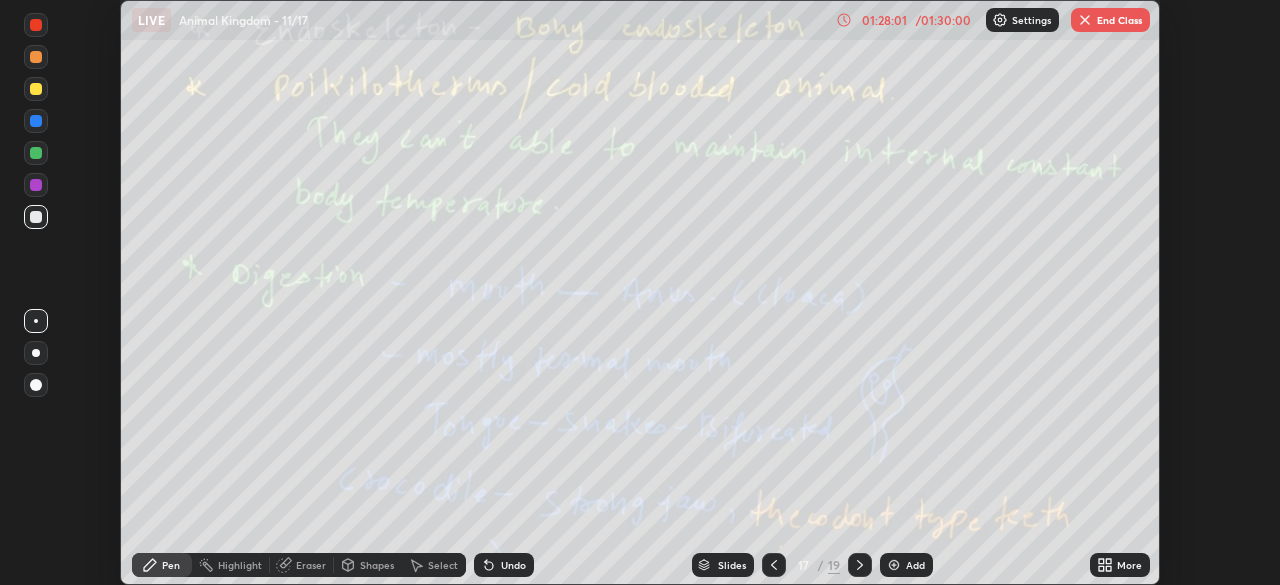 click 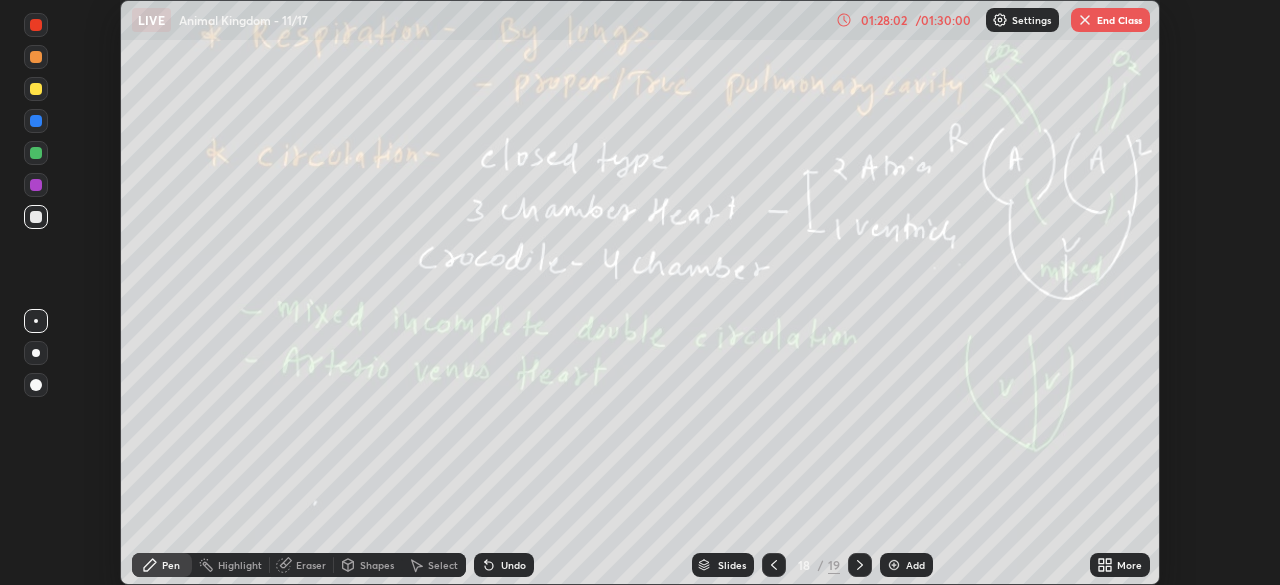 click 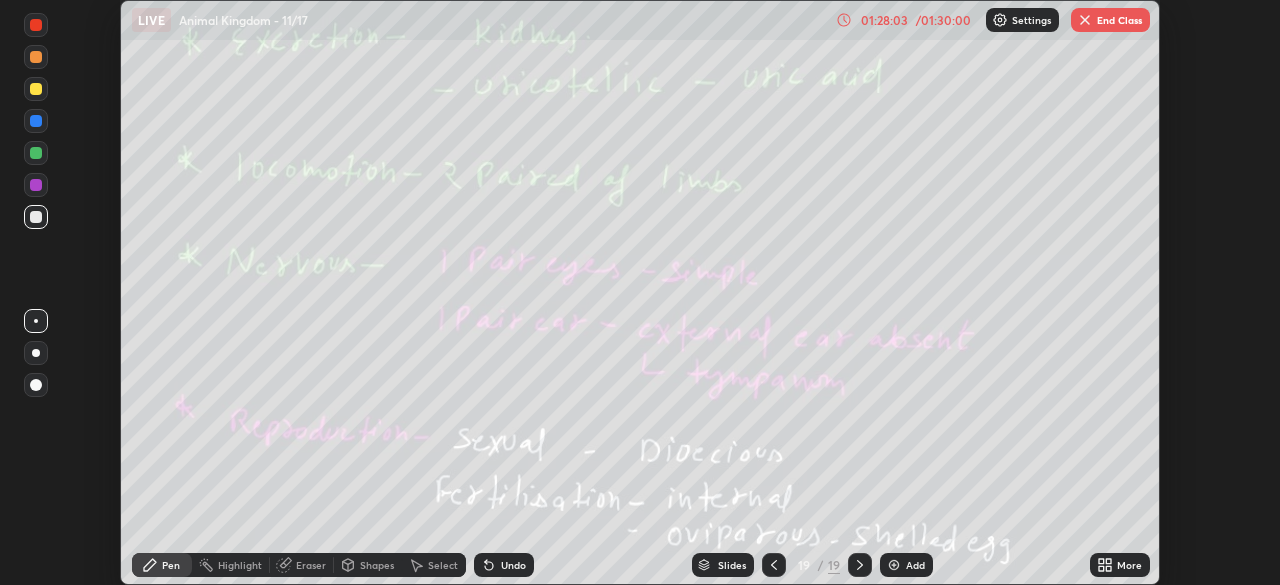 click 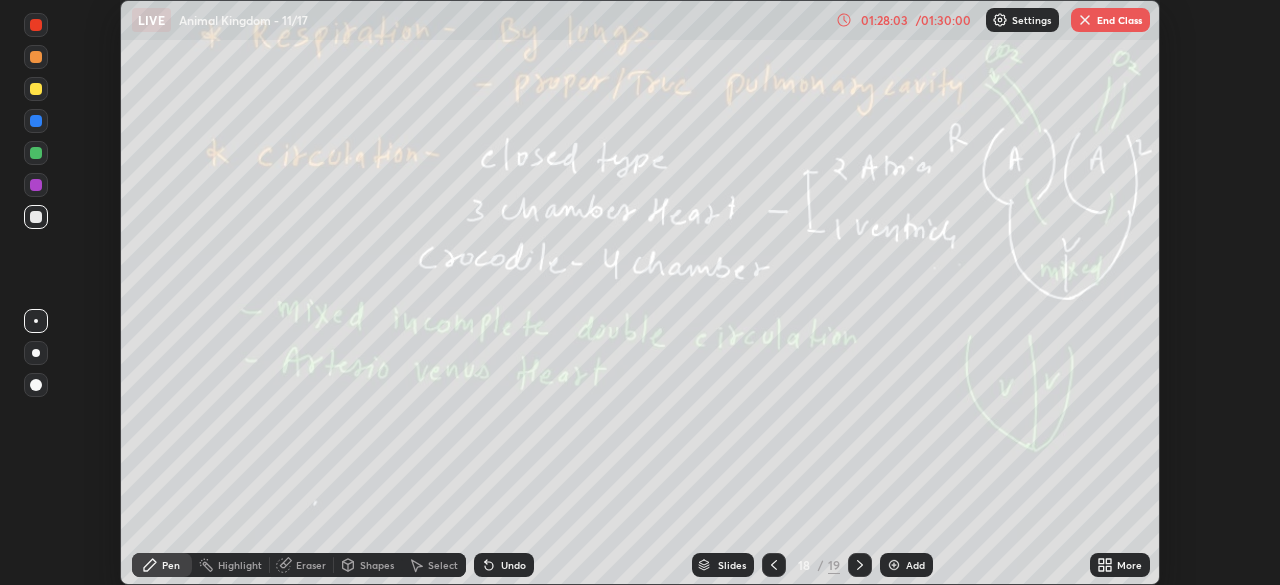 click 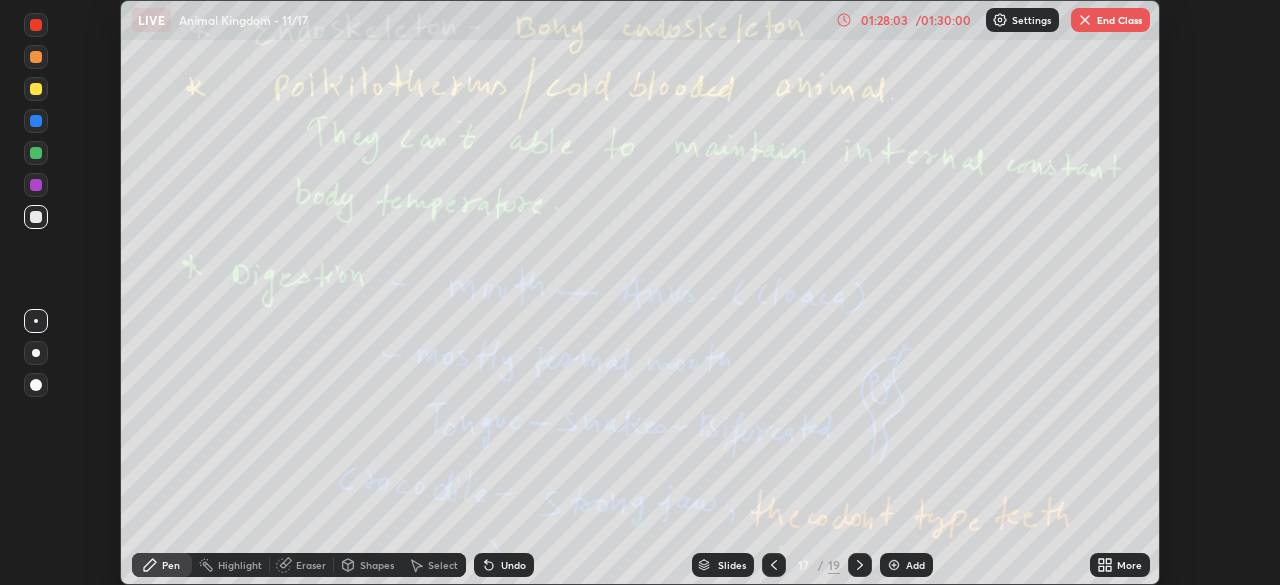 click 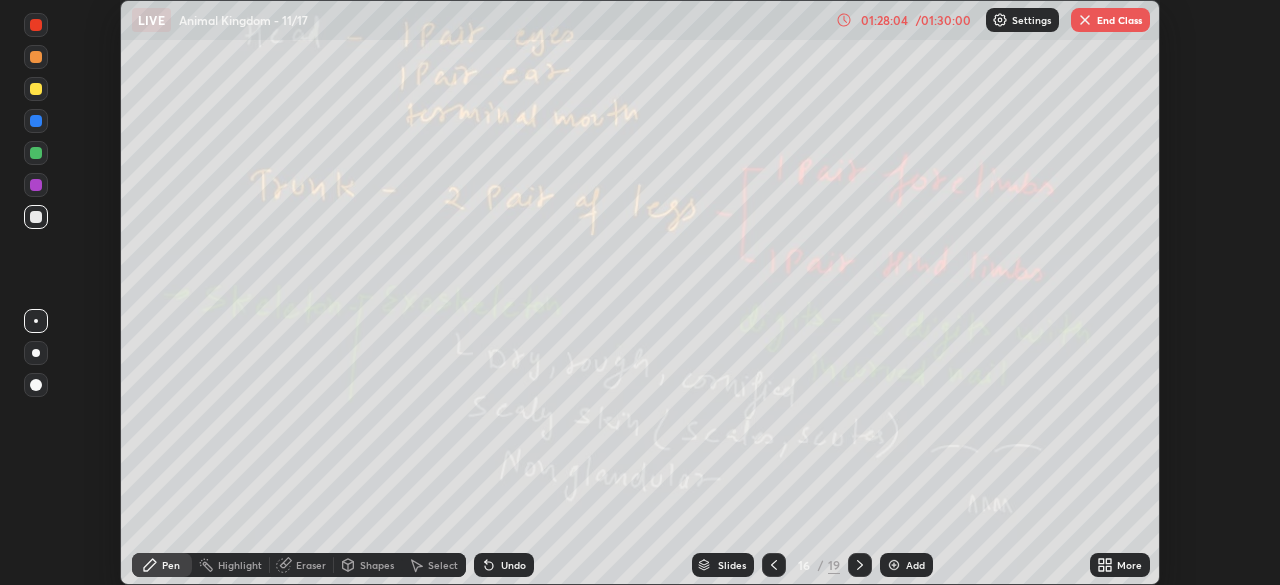 click 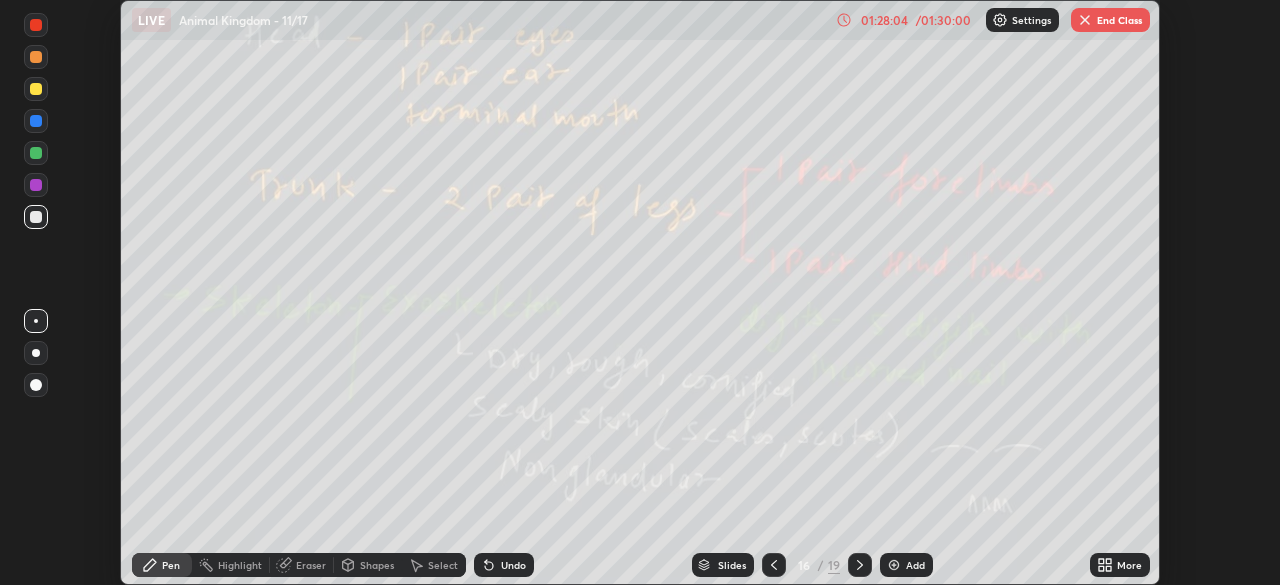 click 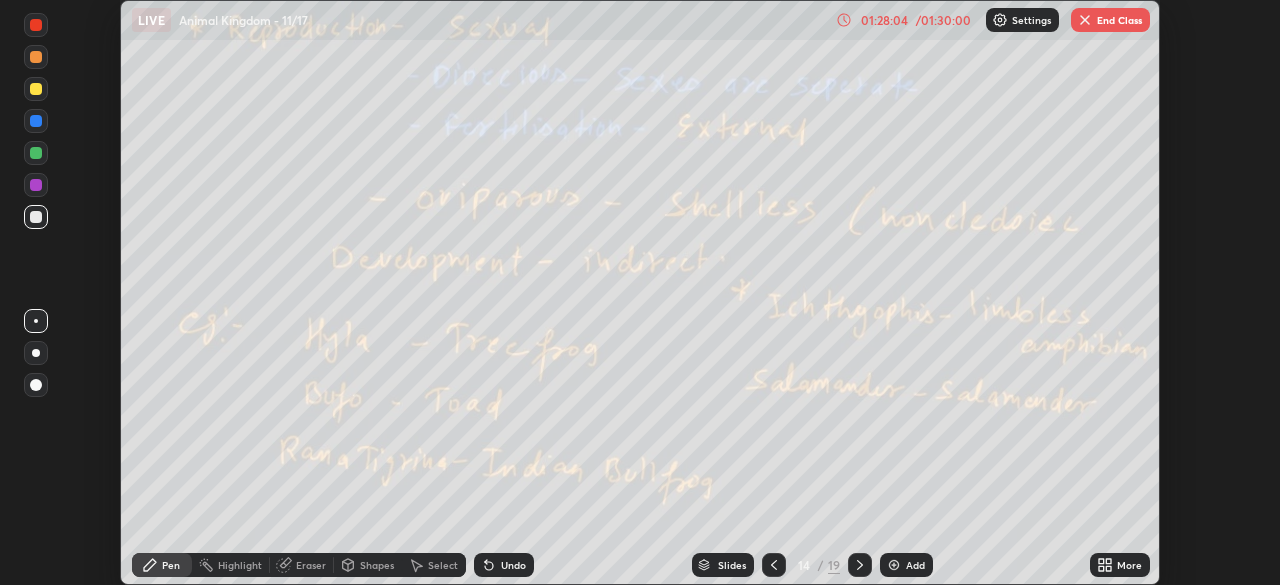 click 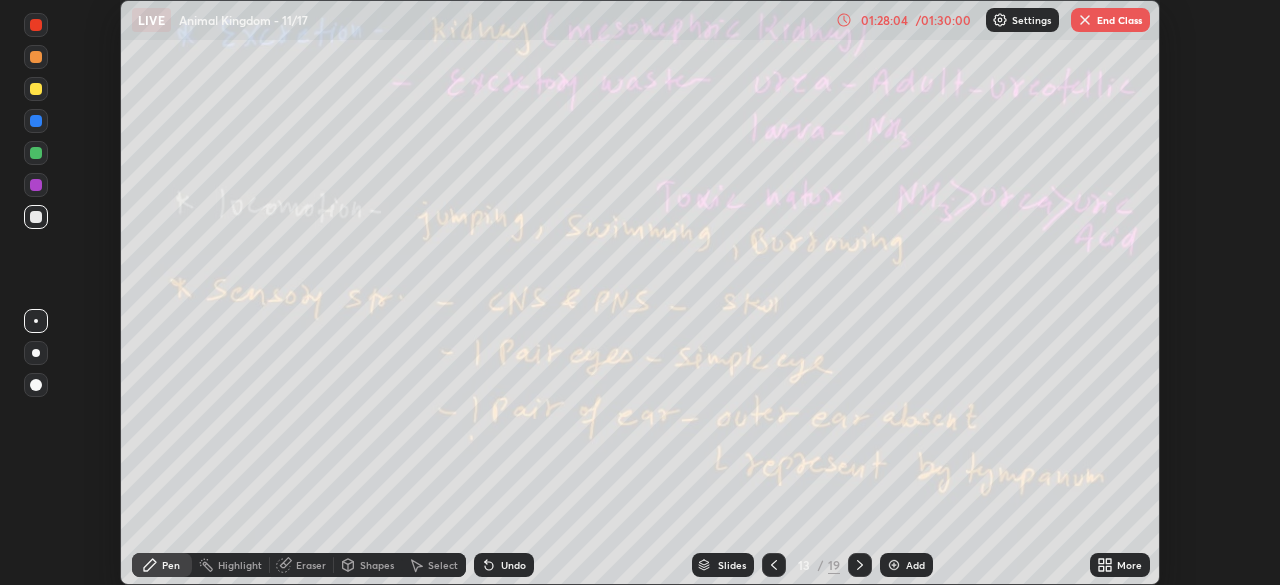 click 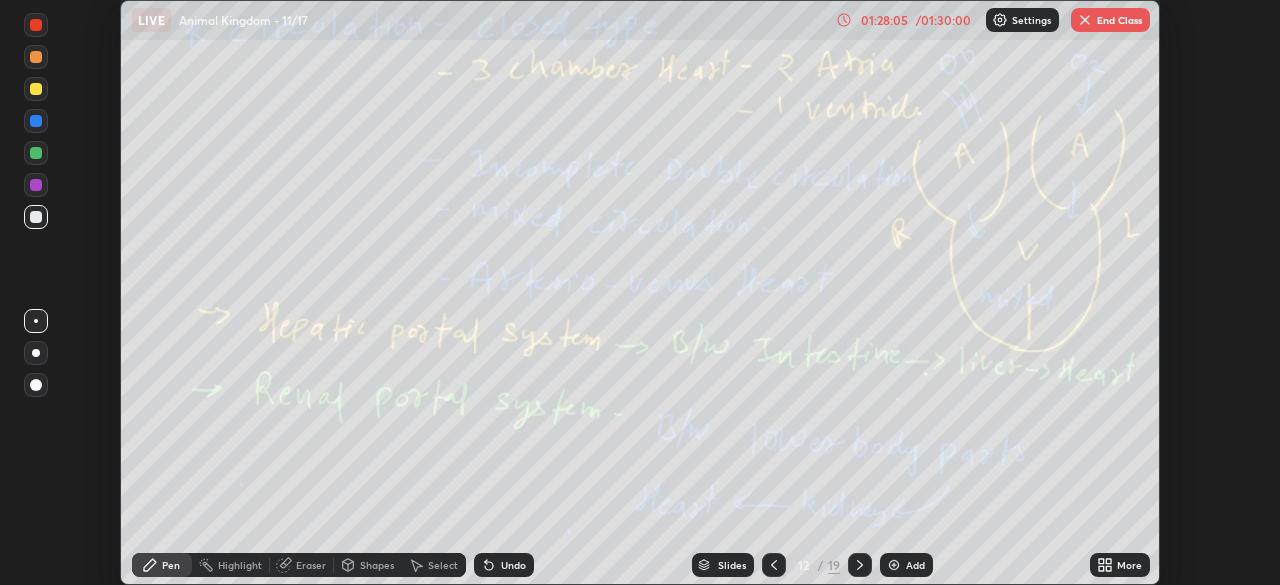 click 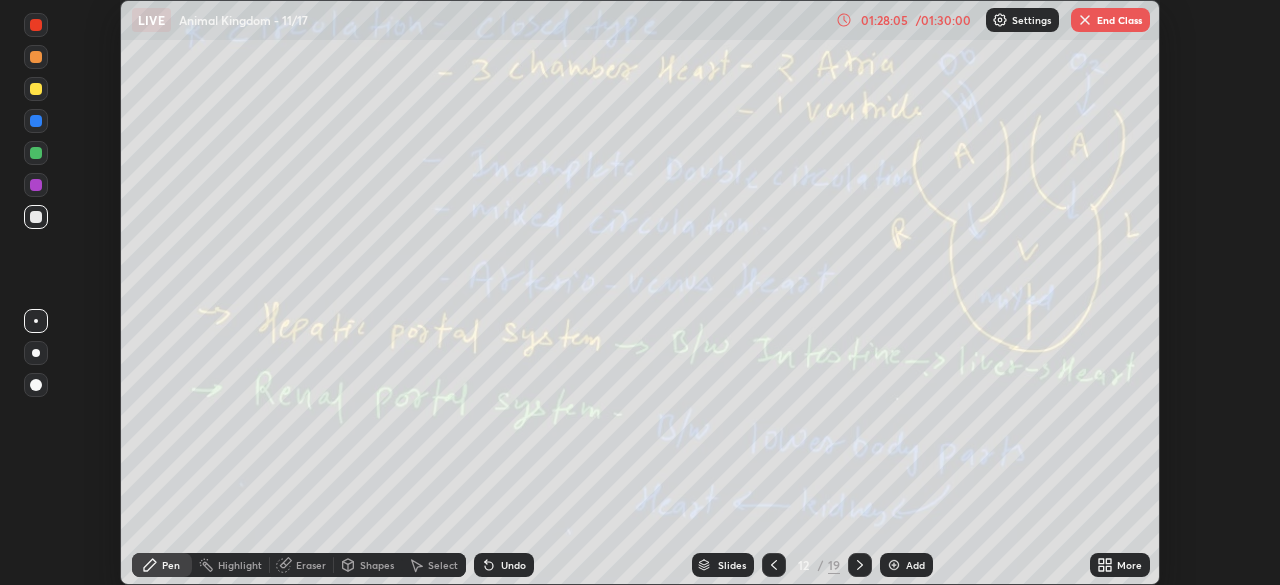 click 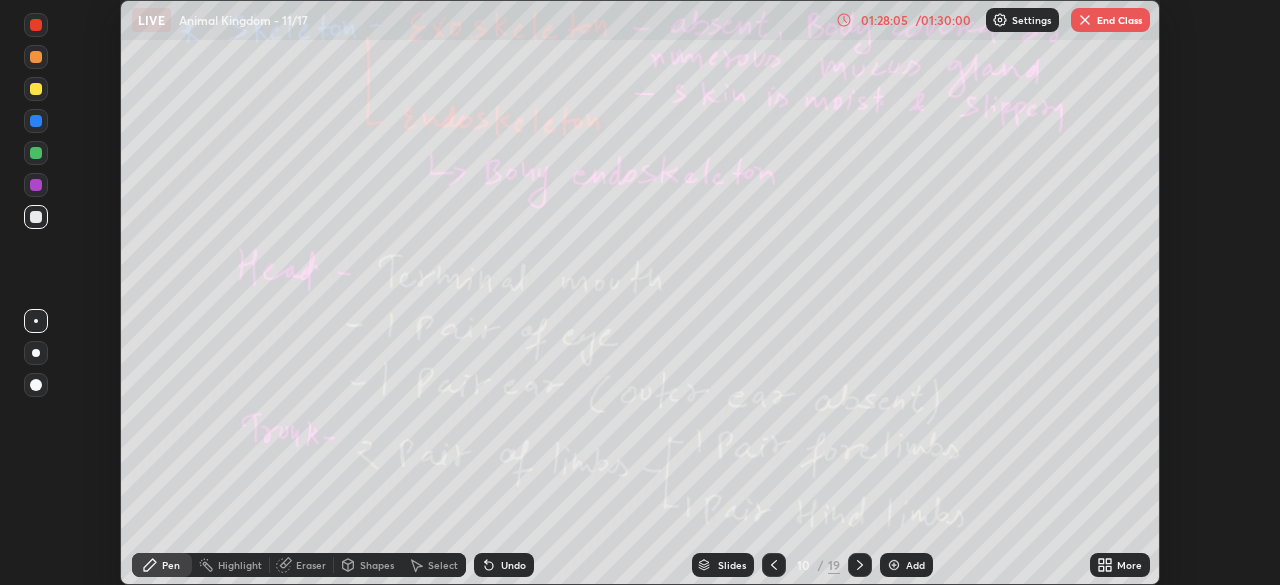 click at bounding box center [774, 565] 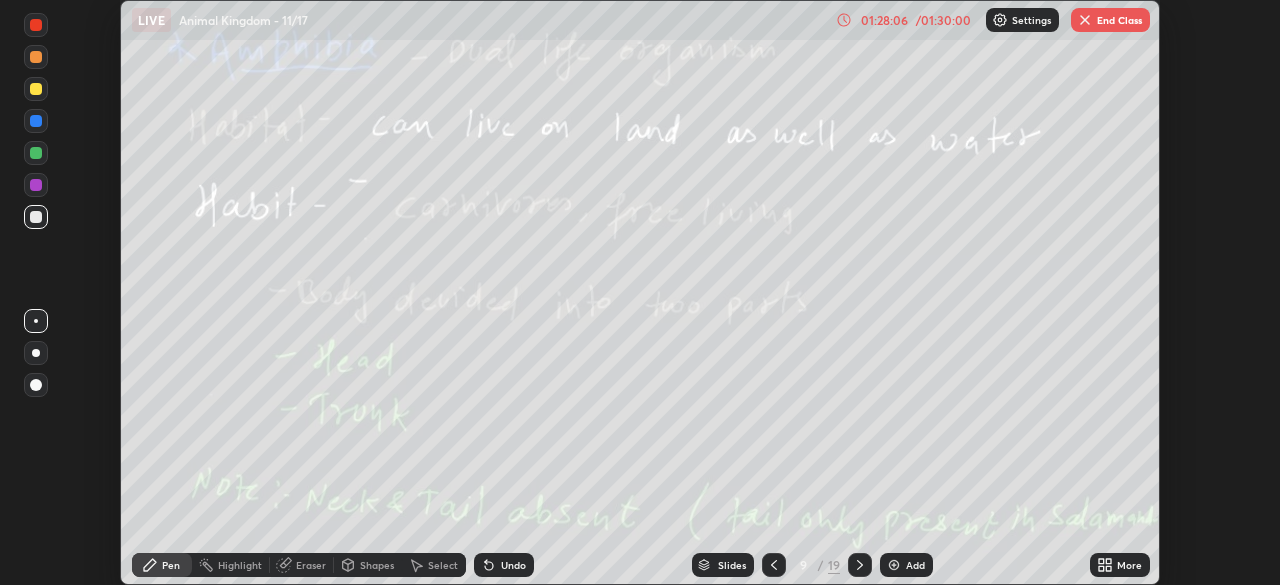 click 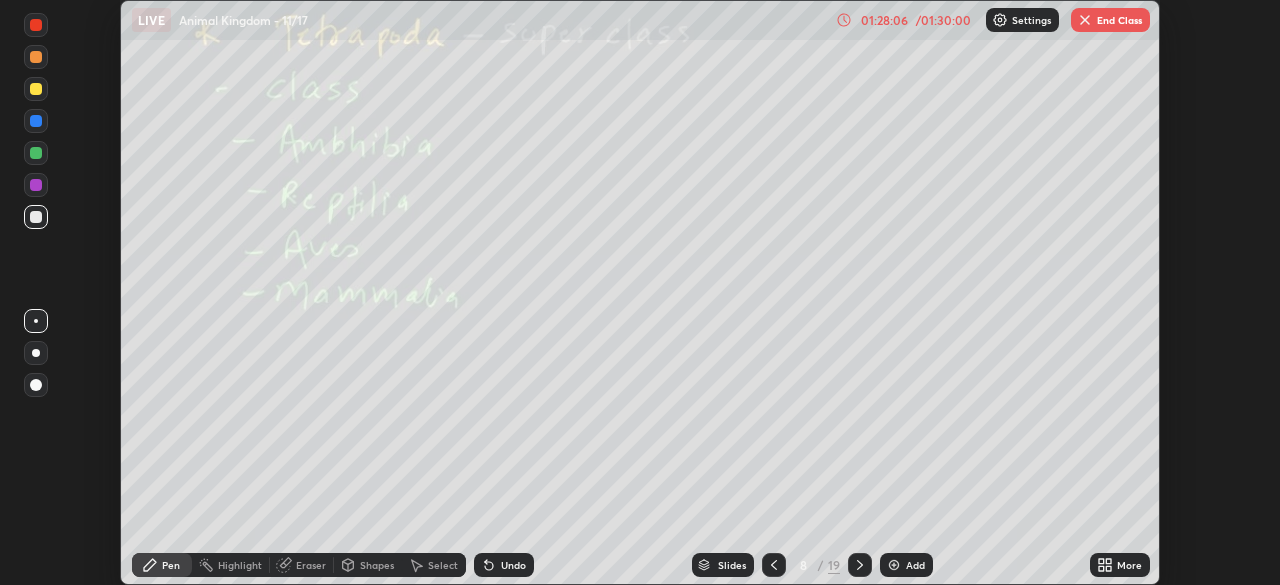 click 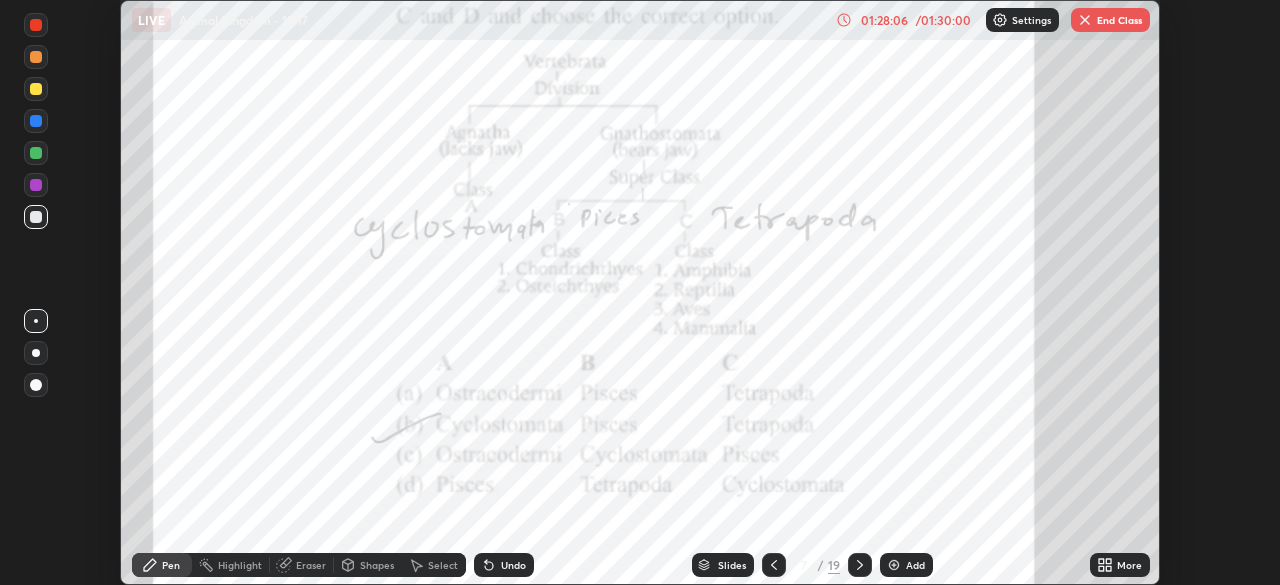 click 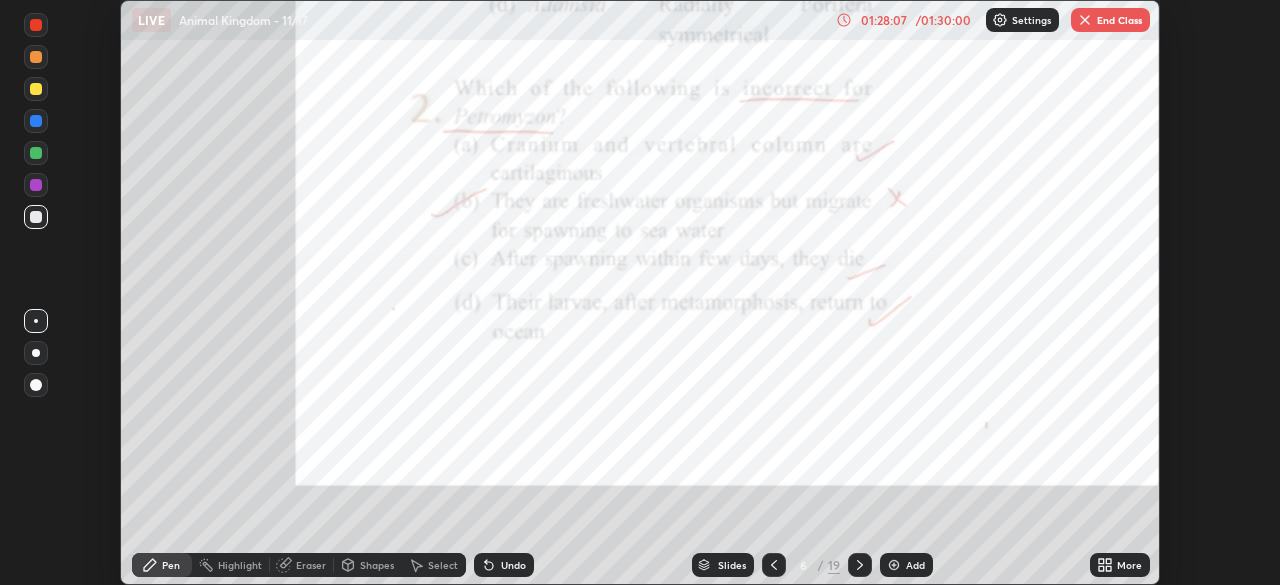 click 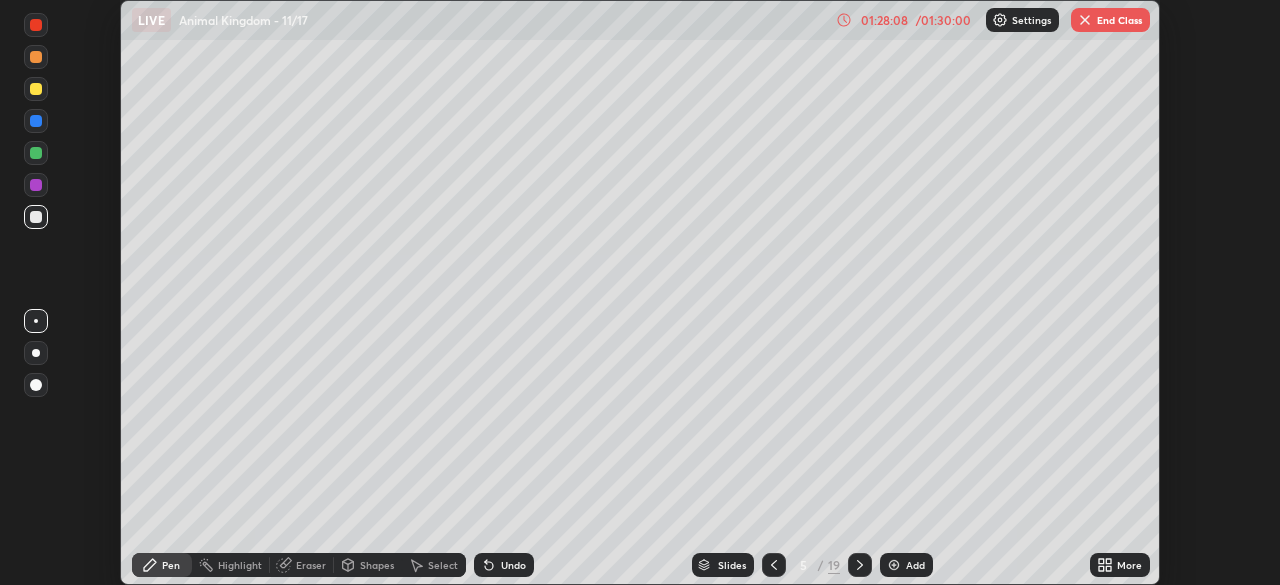 click 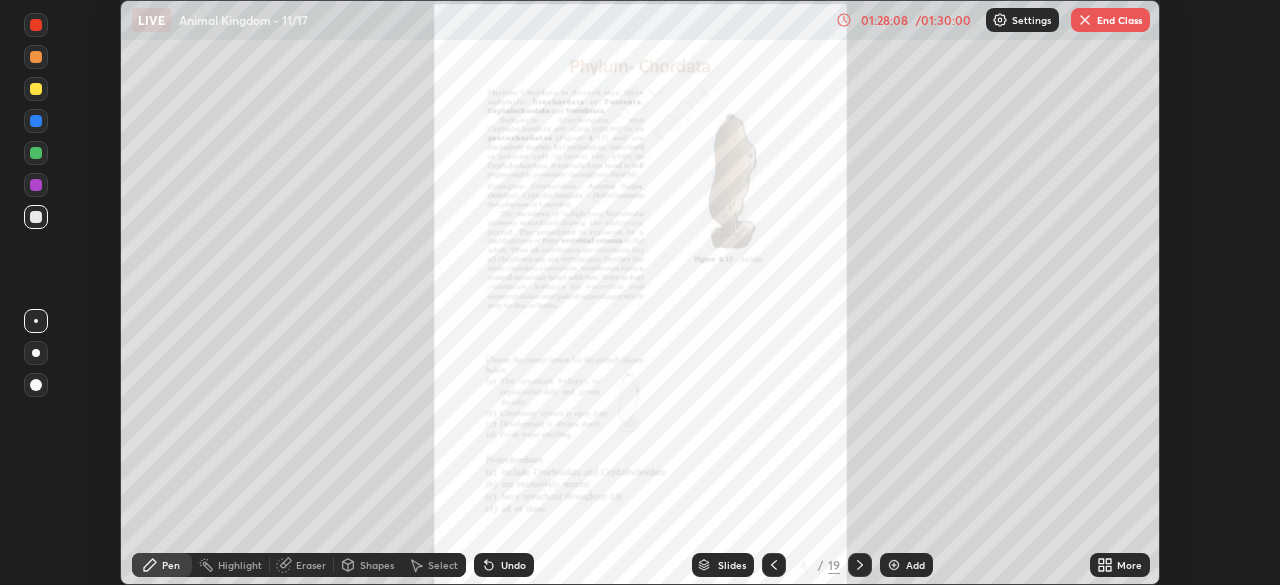 click 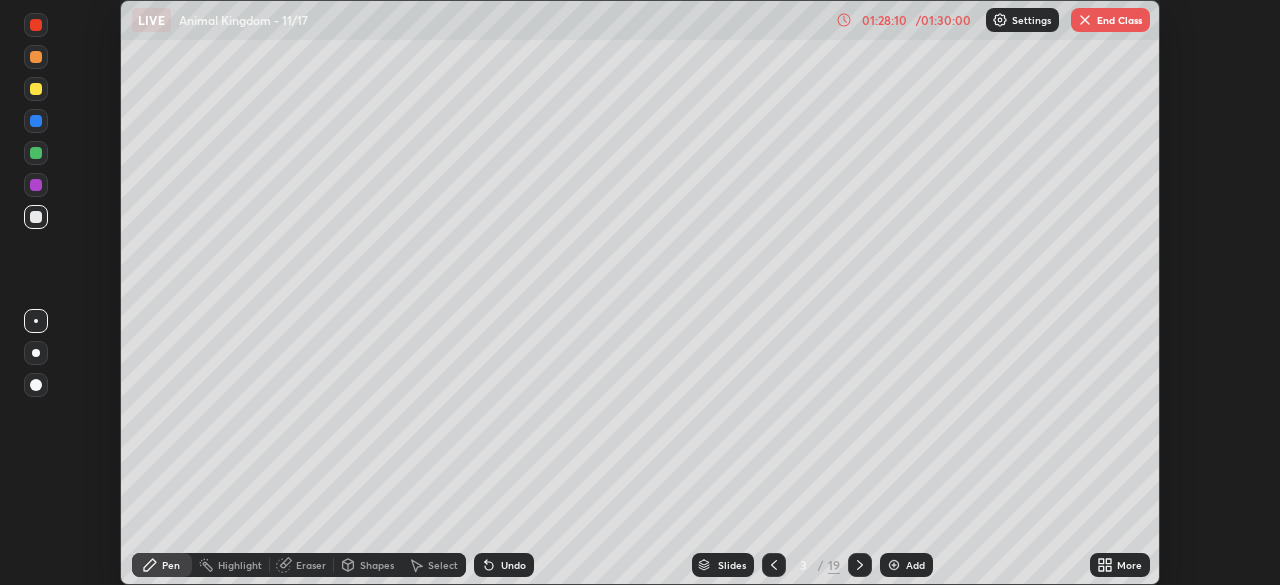 click 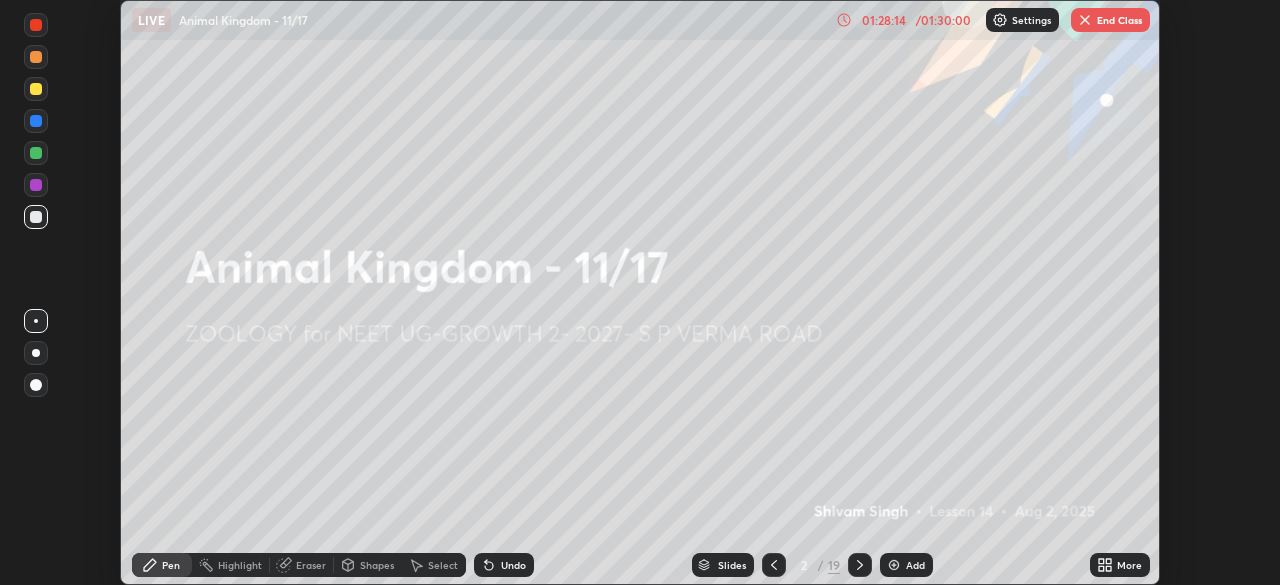 click 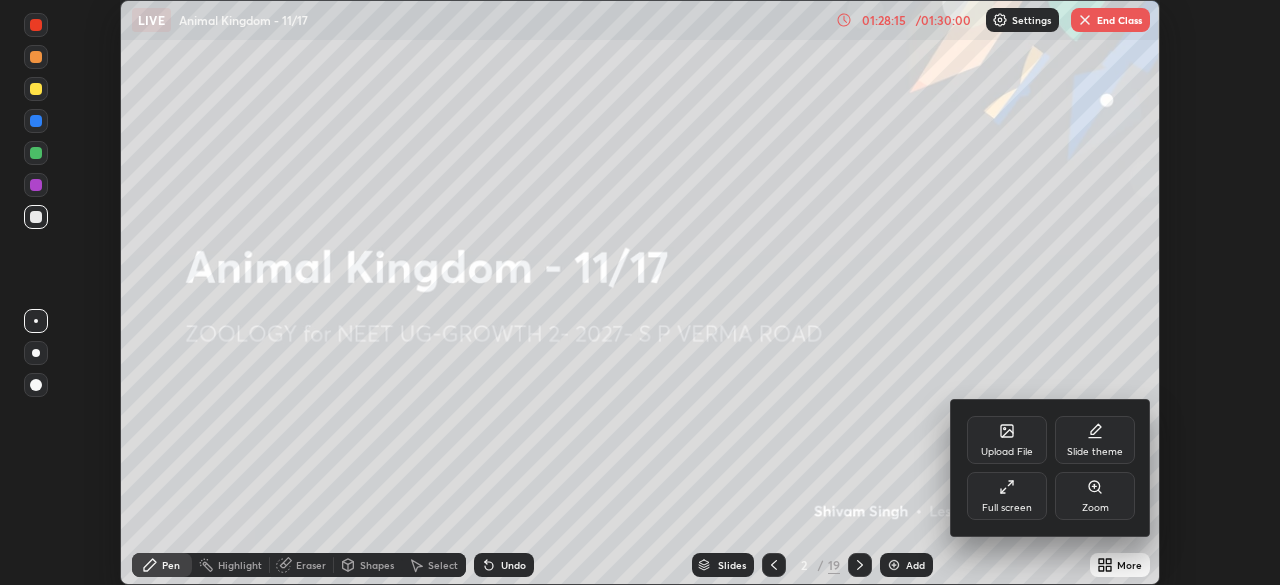 click on "Full screen" at bounding box center (1007, 496) 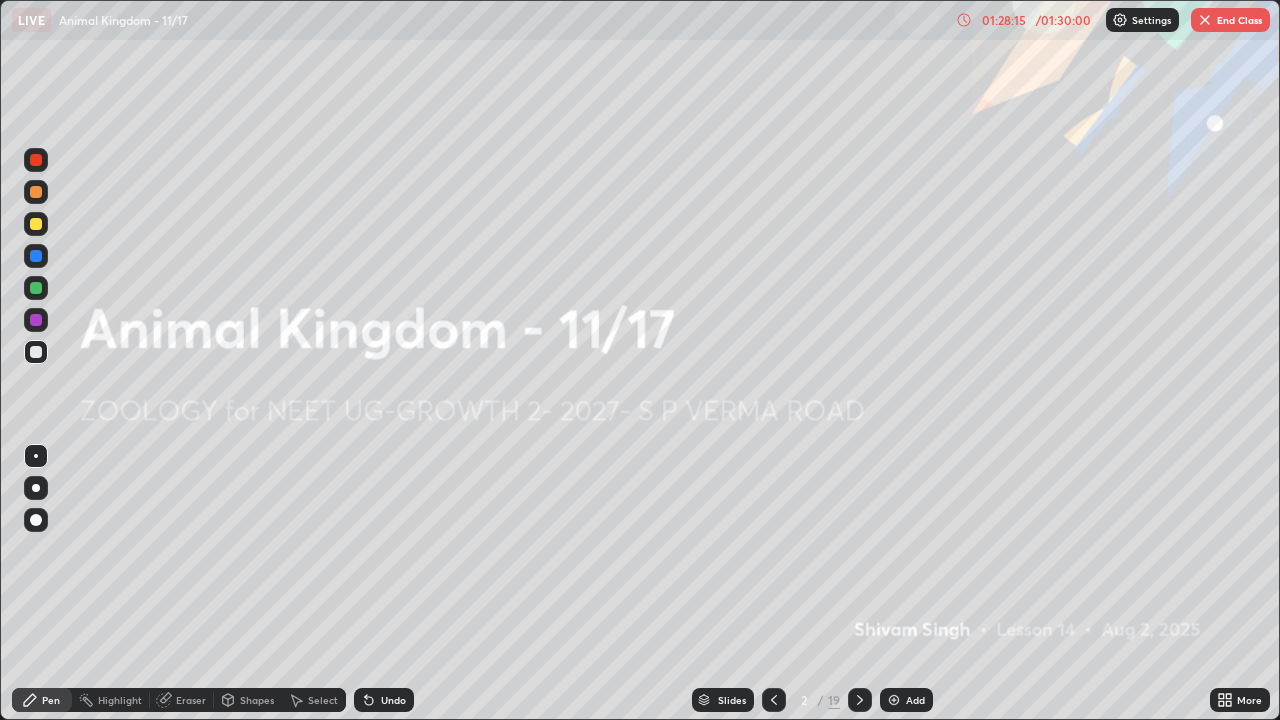 scroll, scrollTop: 99280, scrollLeft: 98720, axis: both 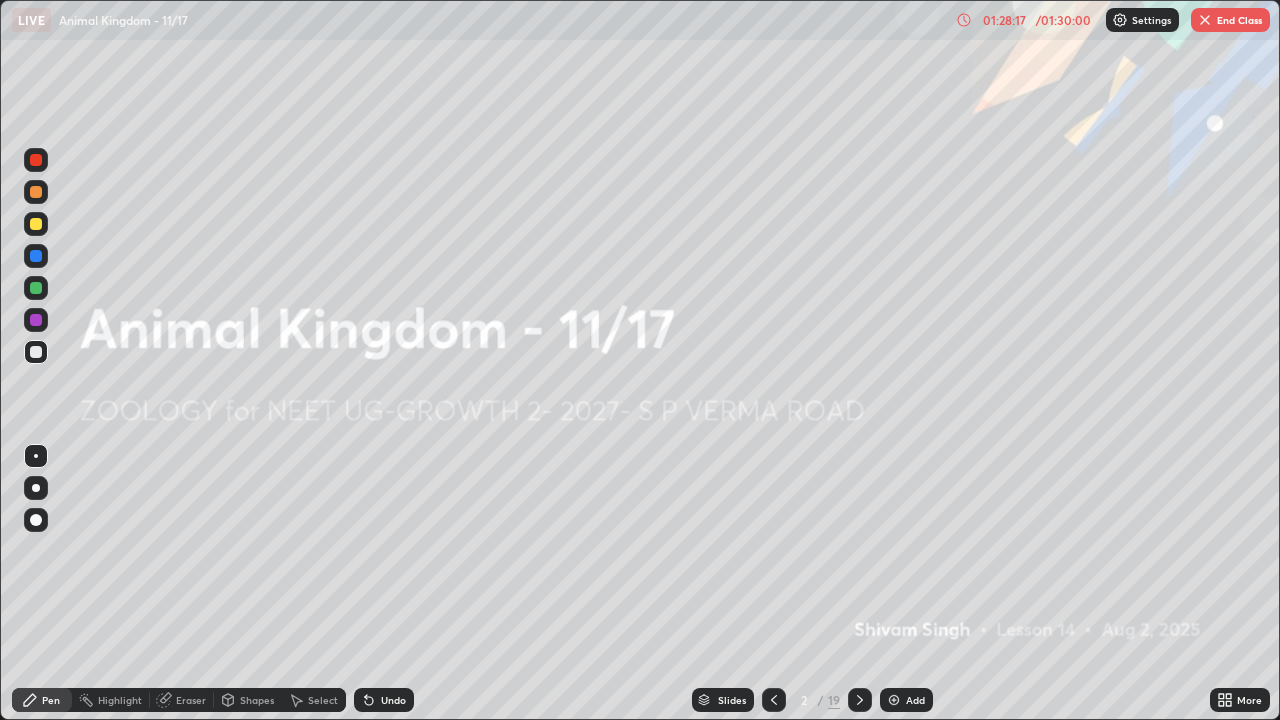 click on "End Class" at bounding box center (1230, 20) 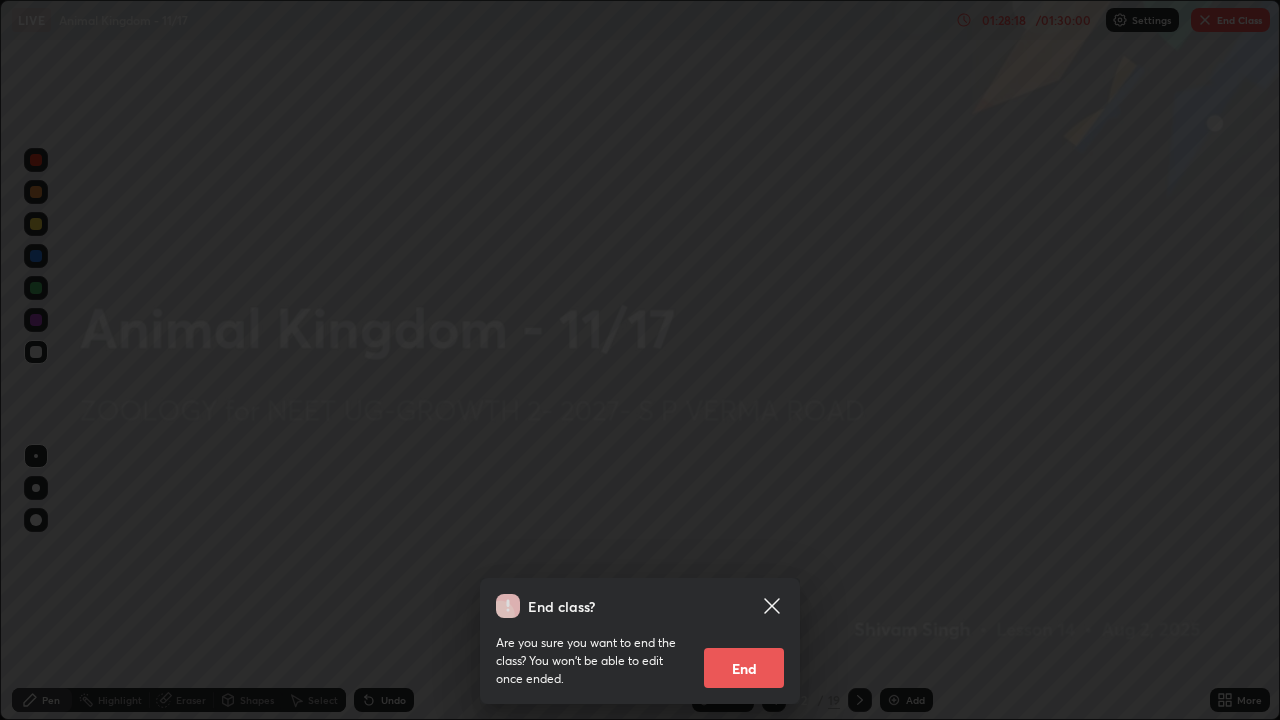 click on "End" at bounding box center (744, 668) 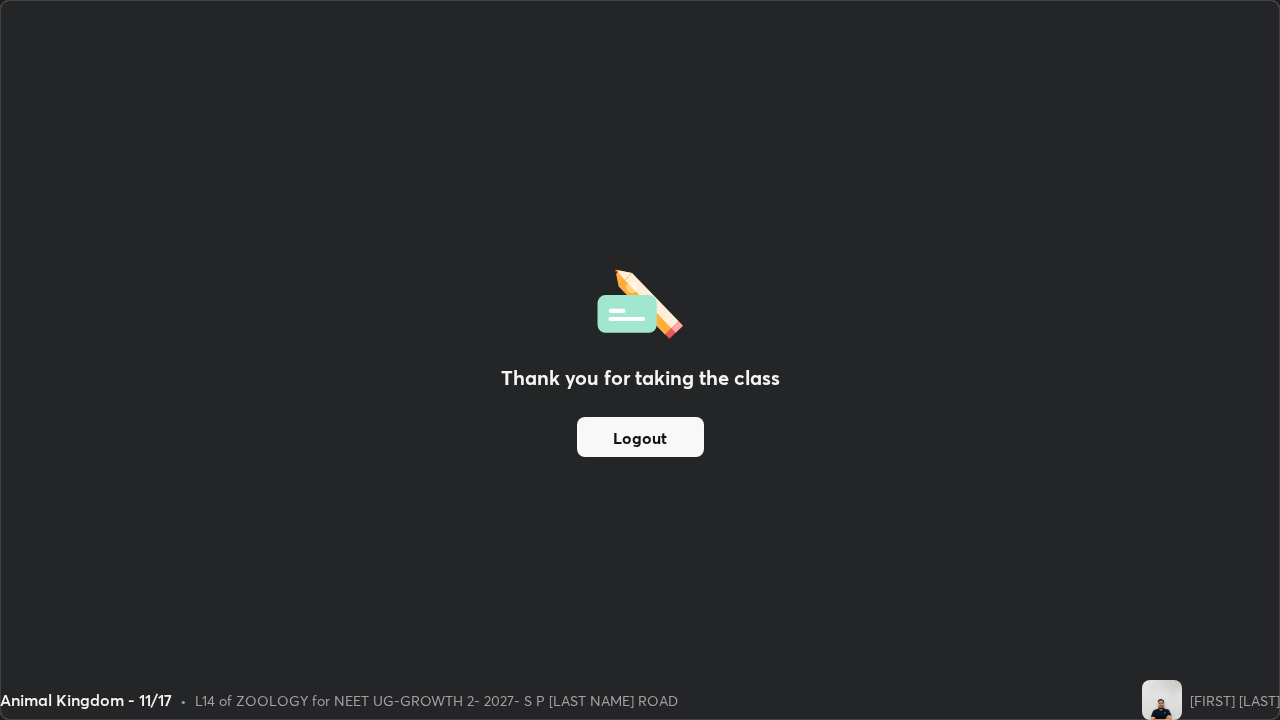 click on "Logout" at bounding box center [640, 437] 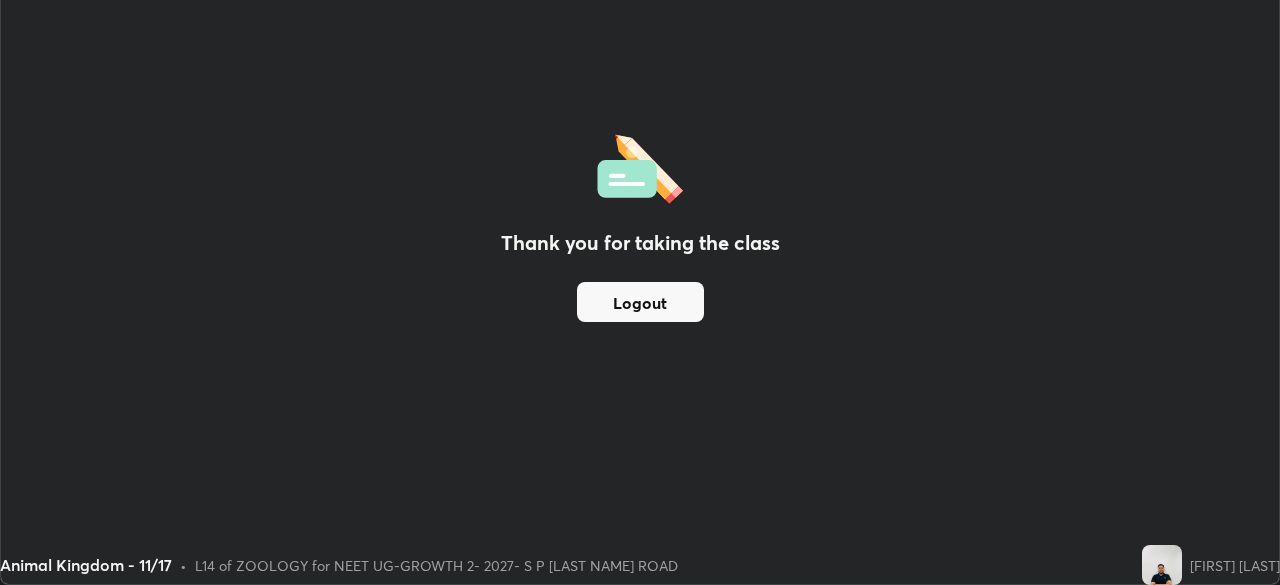 scroll, scrollTop: 585, scrollLeft: 1280, axis: both 